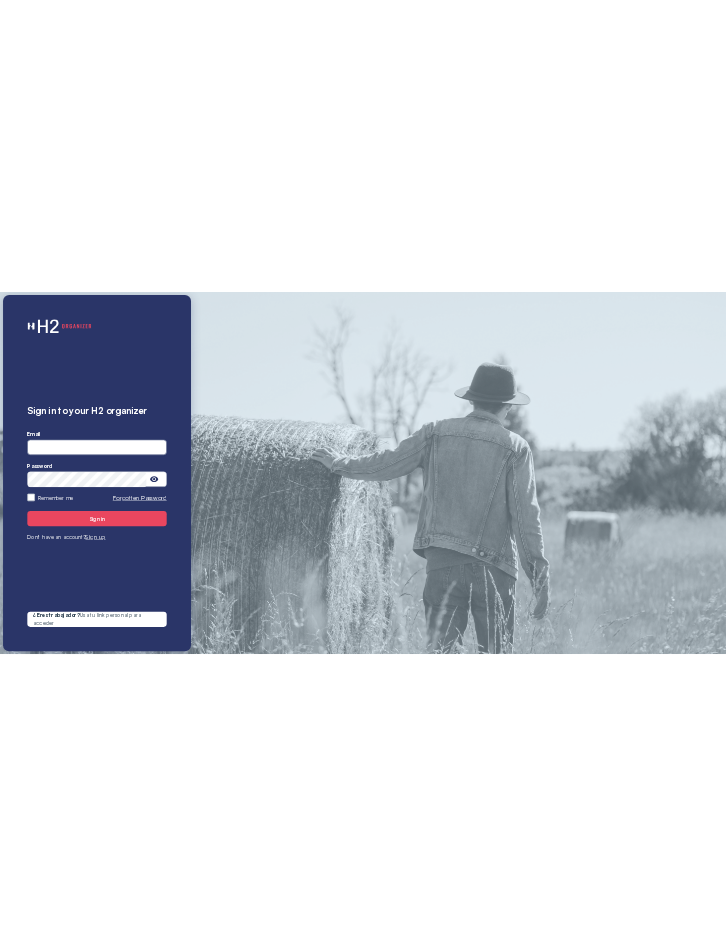 scroll, scrollTop: 0, scrollLeft: 0, axis: both 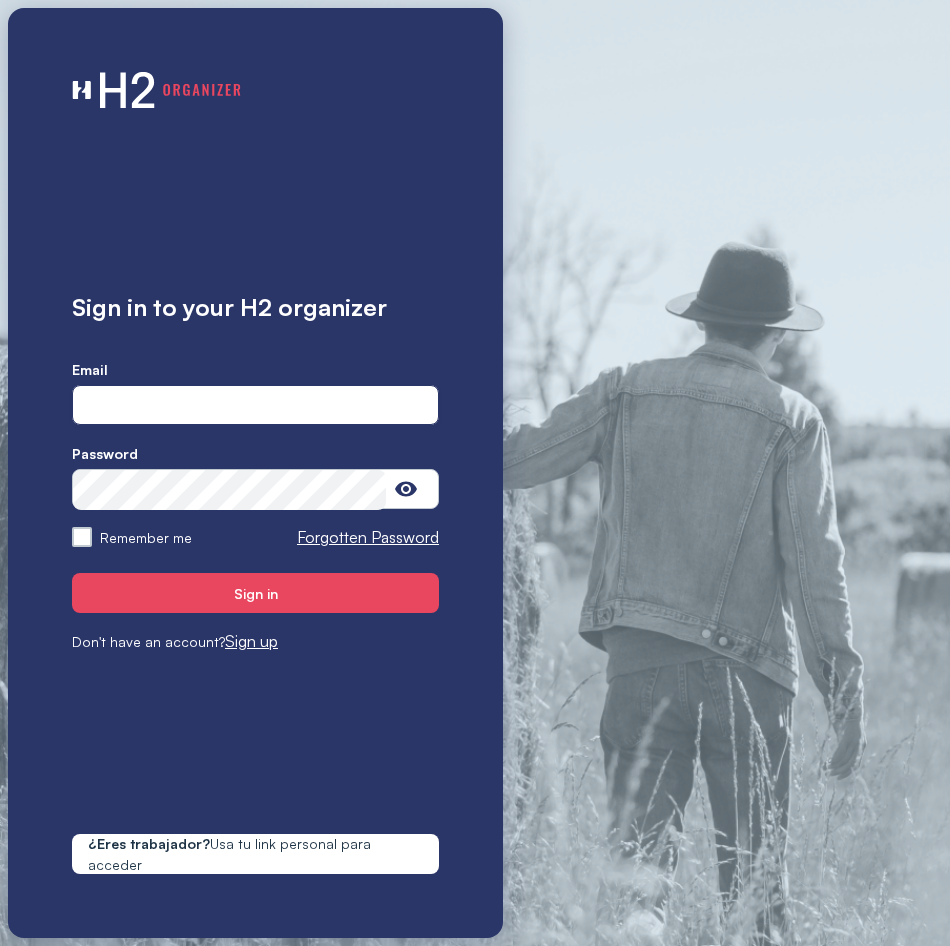 click at bounding box center [255, 406] 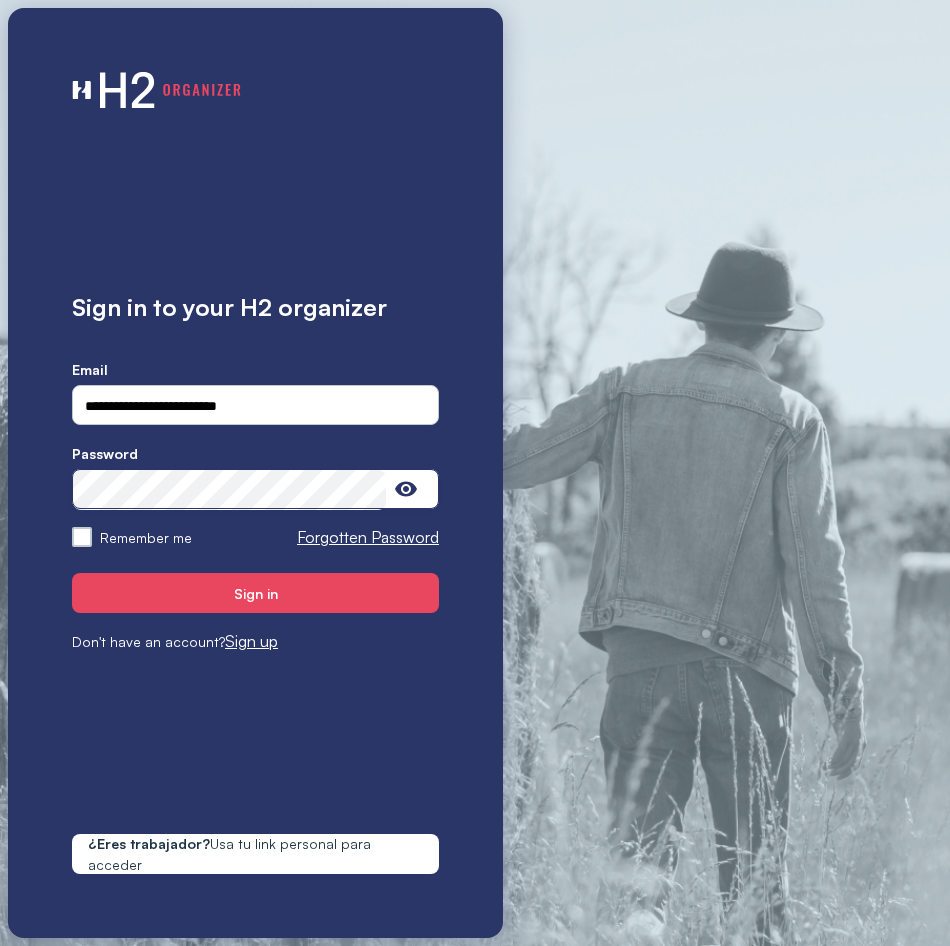 click on "Sign in" at bounding box center [255, 593] 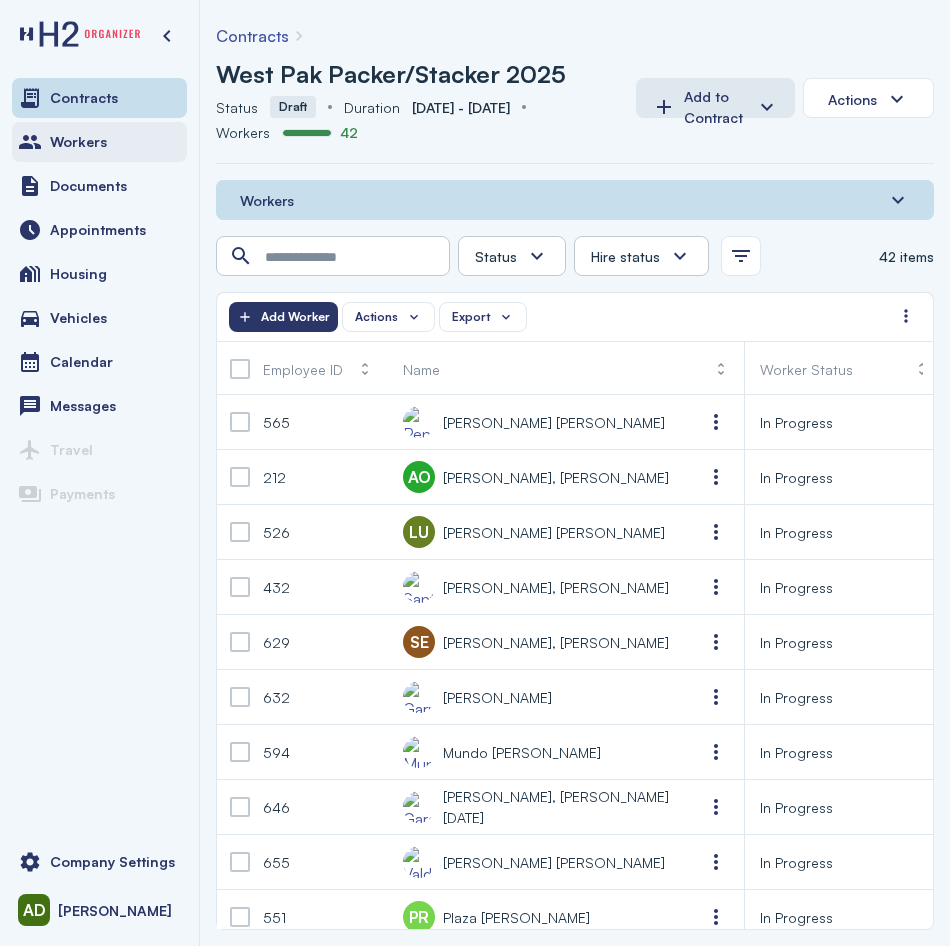 click on "Workers" at bounding box center (99, 142) 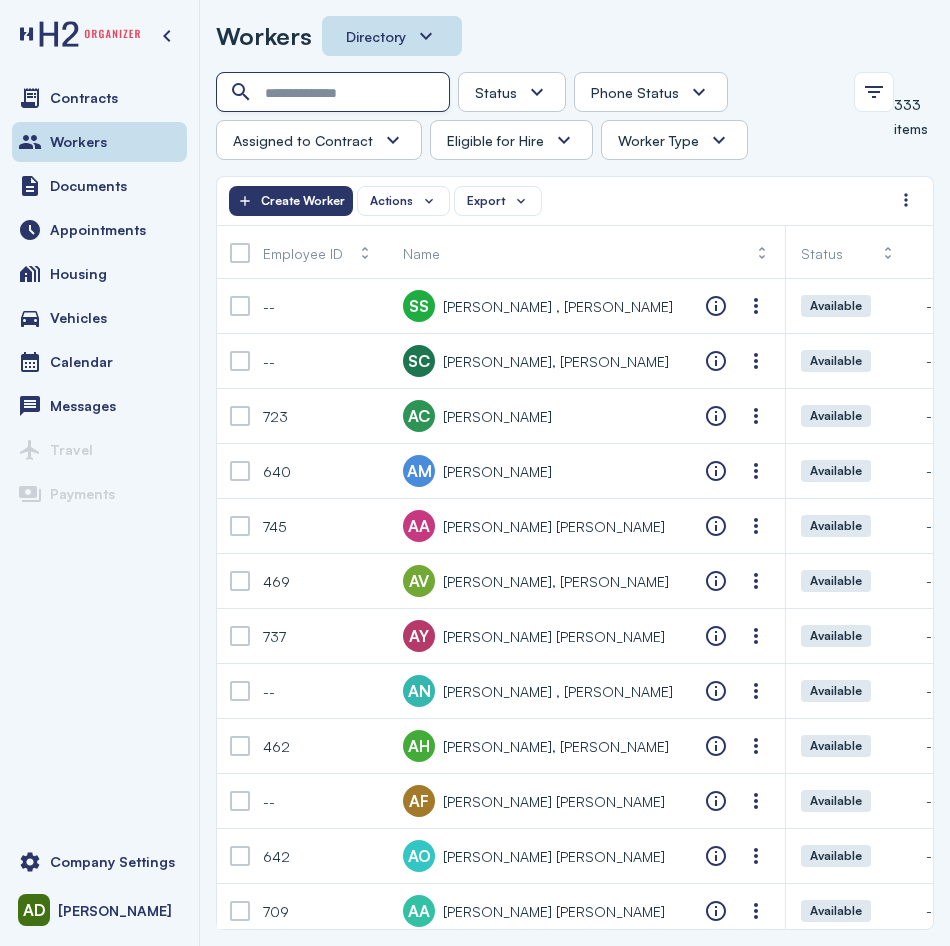 click at bounding box center (335, 93) 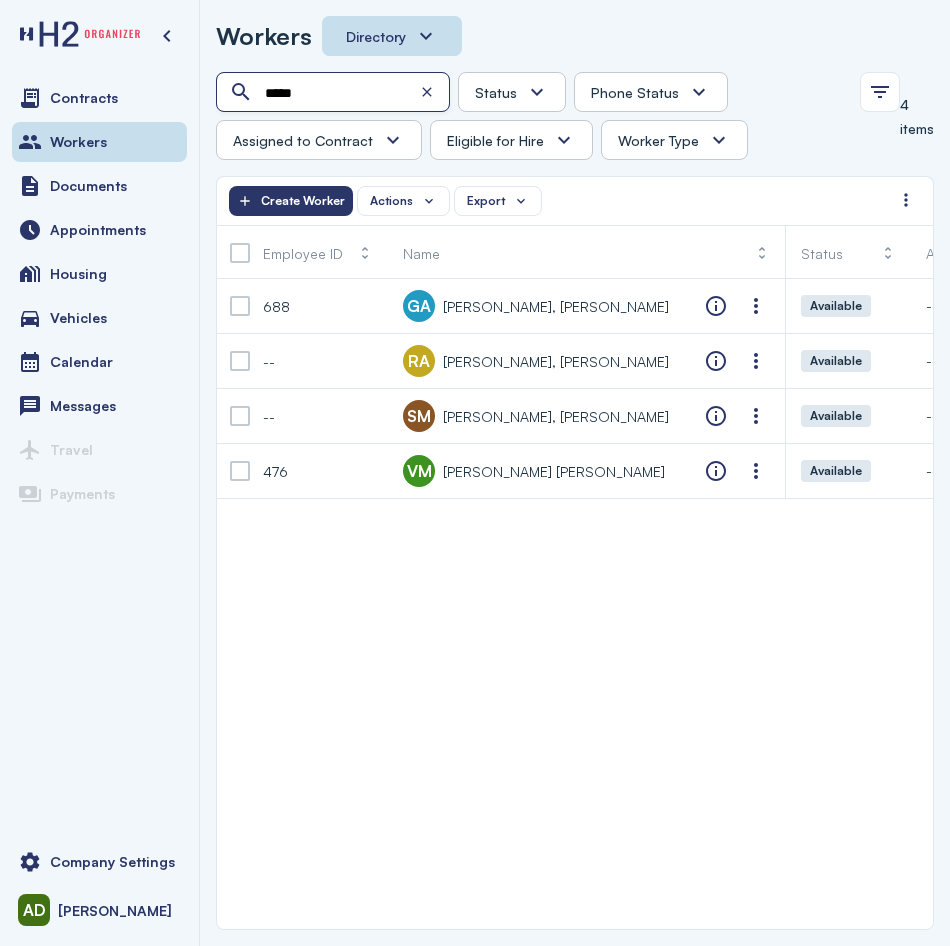 type on "*****" 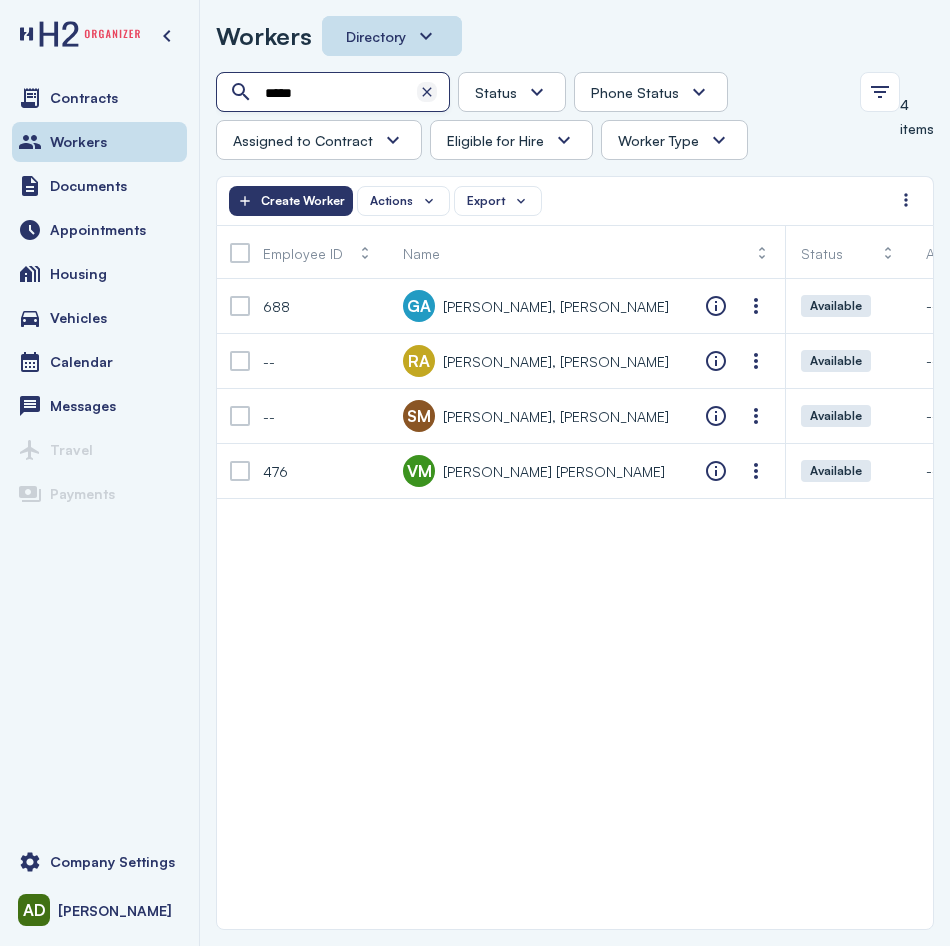 click at bounding box center [427, 92] 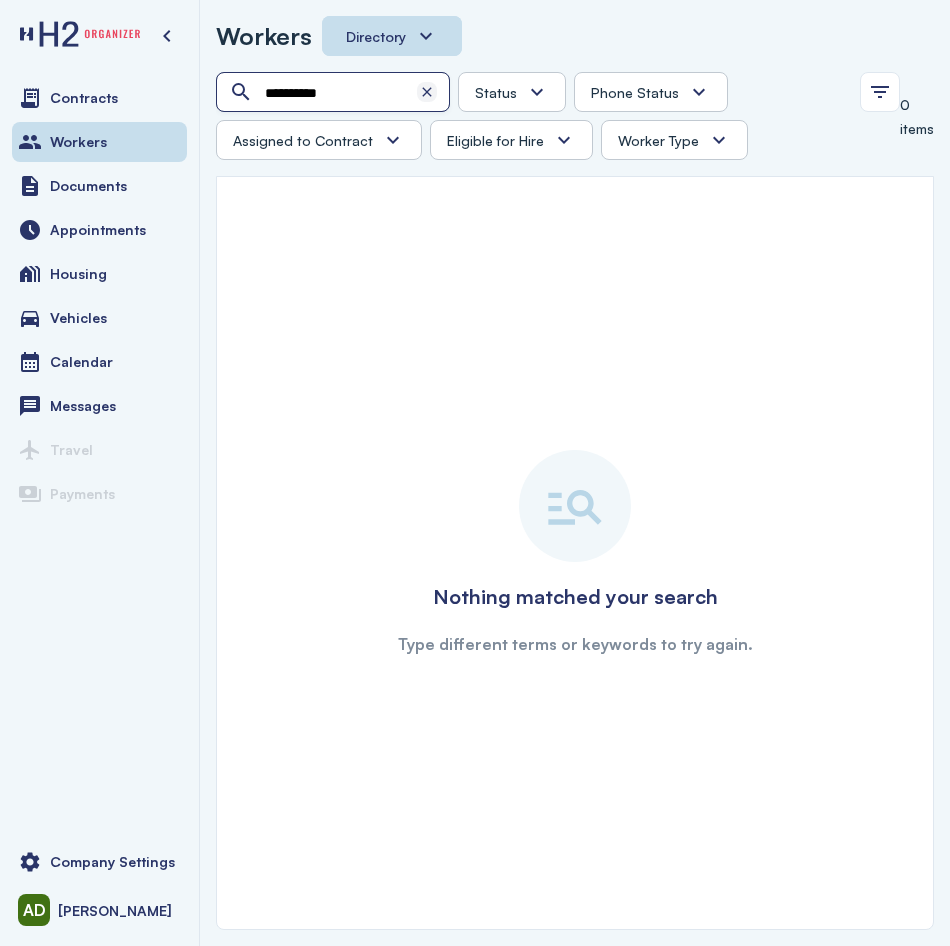 type on "**********" 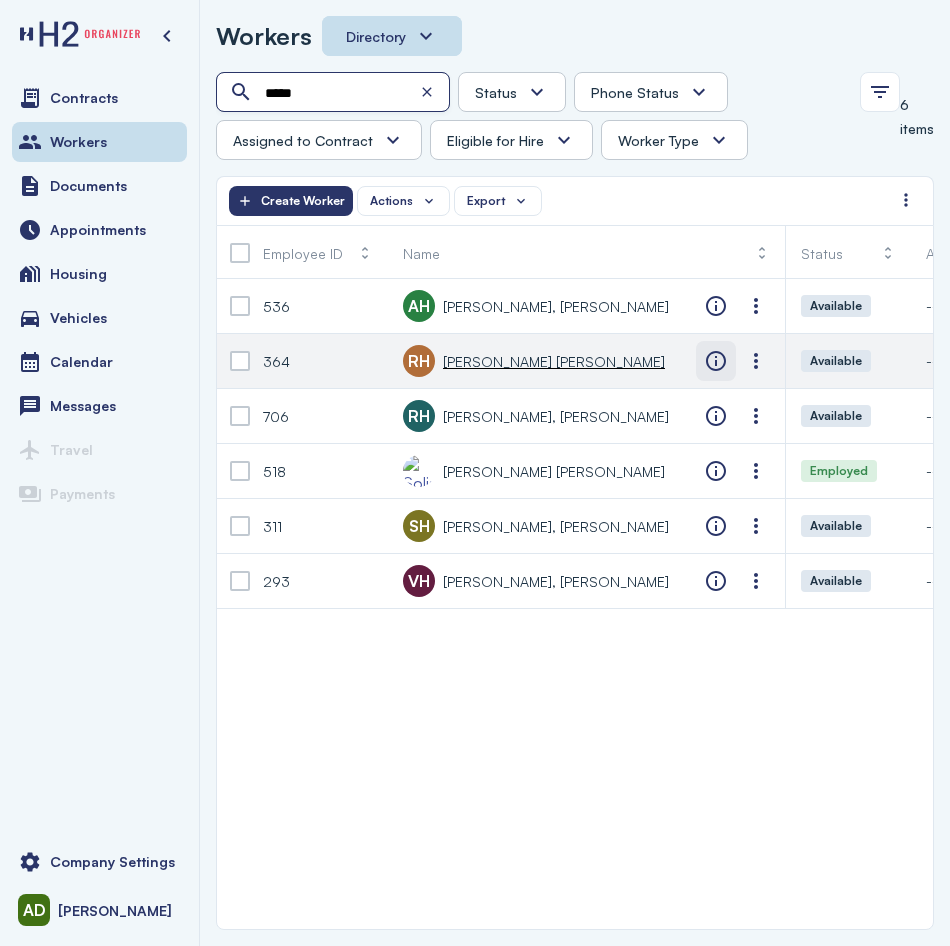 type on "*****" 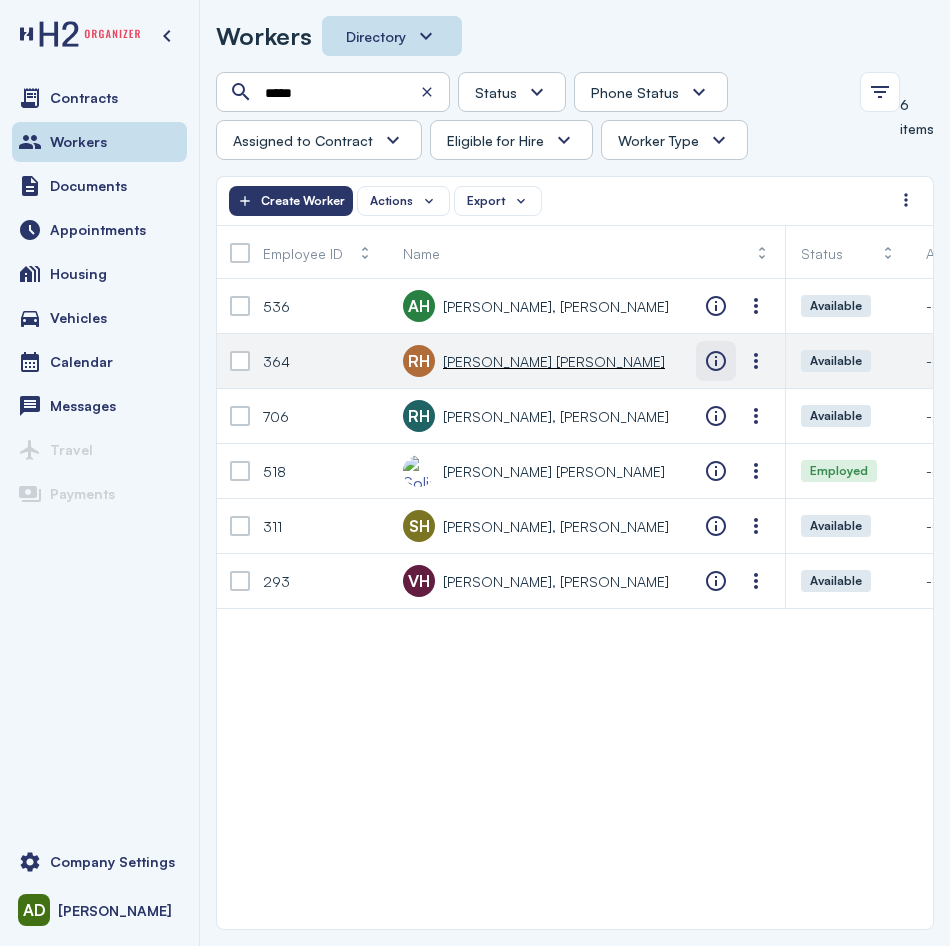 click at bounding box center [716, 361] 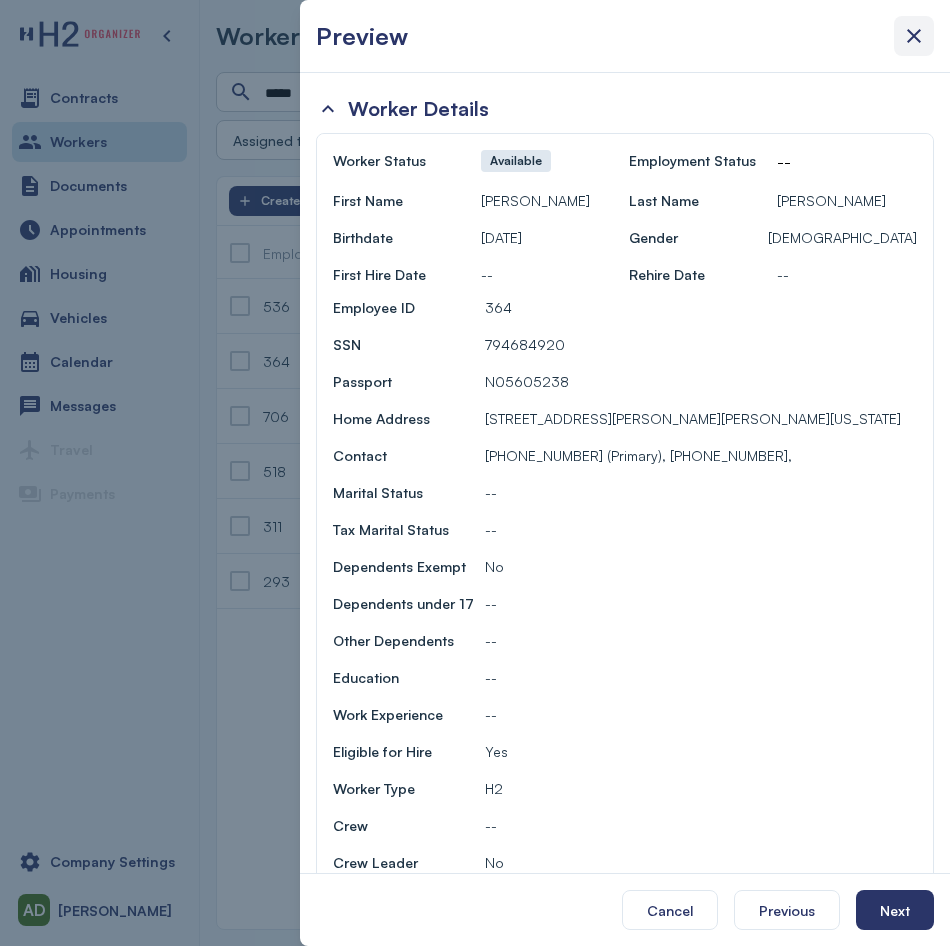 click at bounding box center [914, 36] 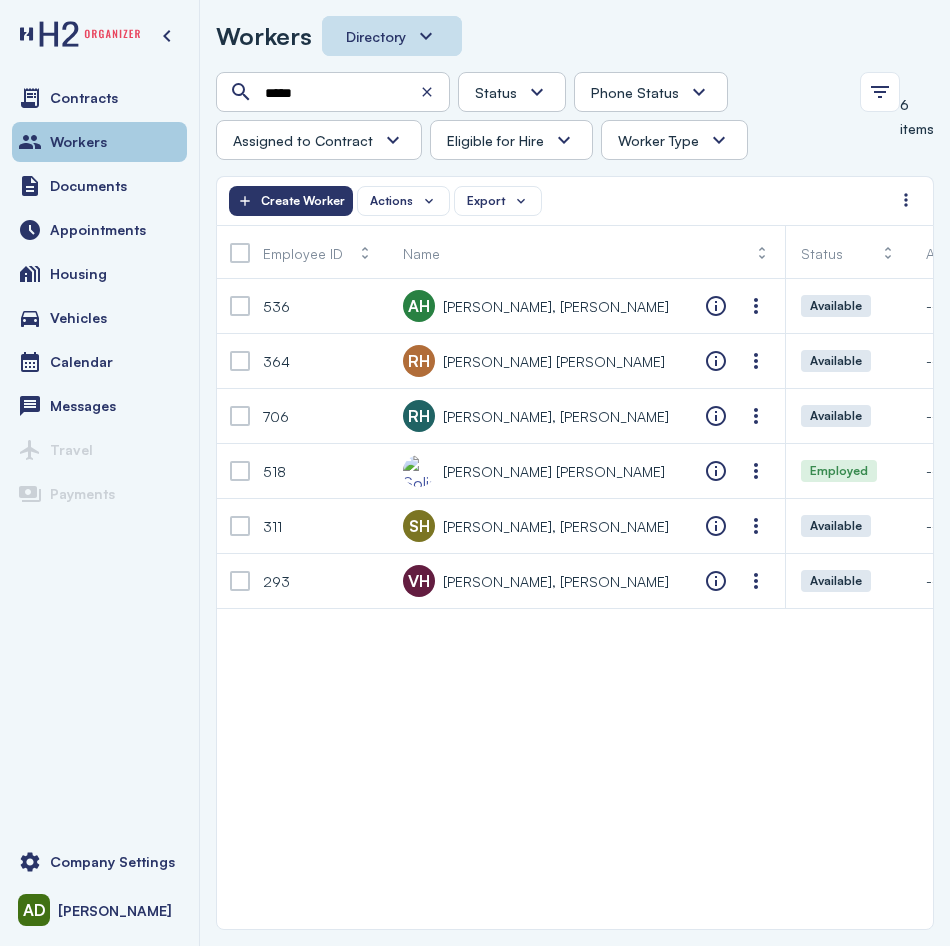 click on "Workers" at bounding box center (99, 142) 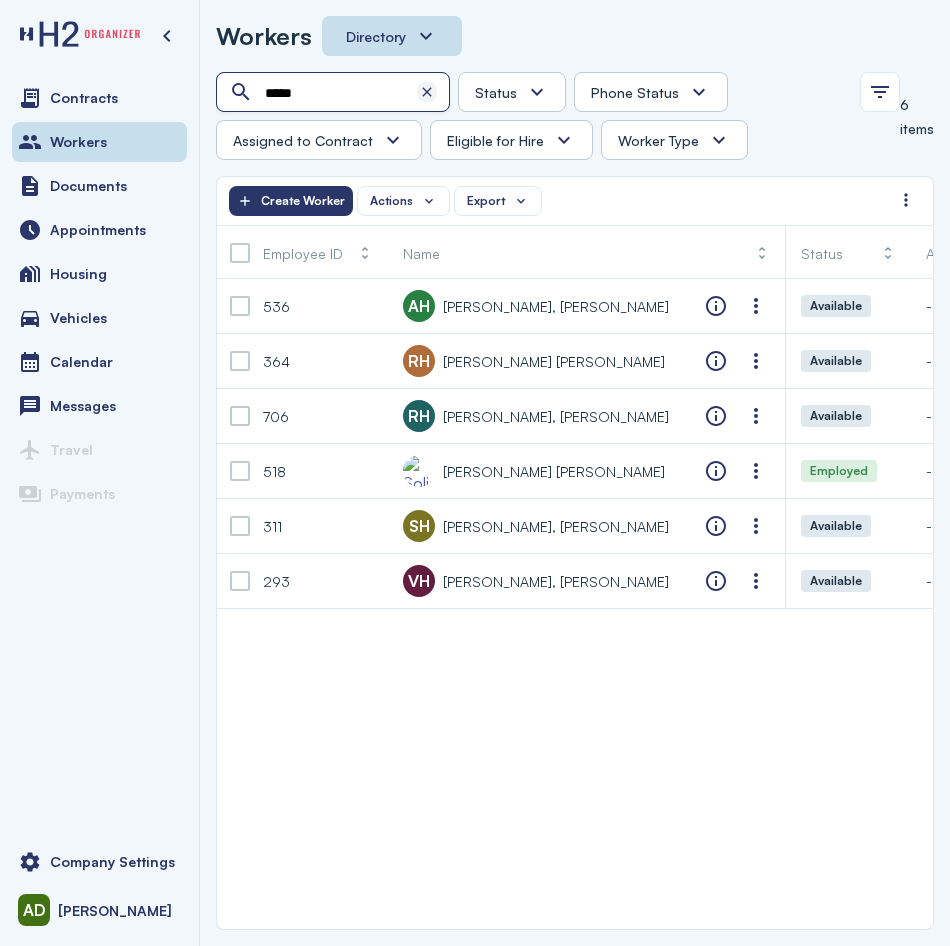 click at bounding box center [427, 92] 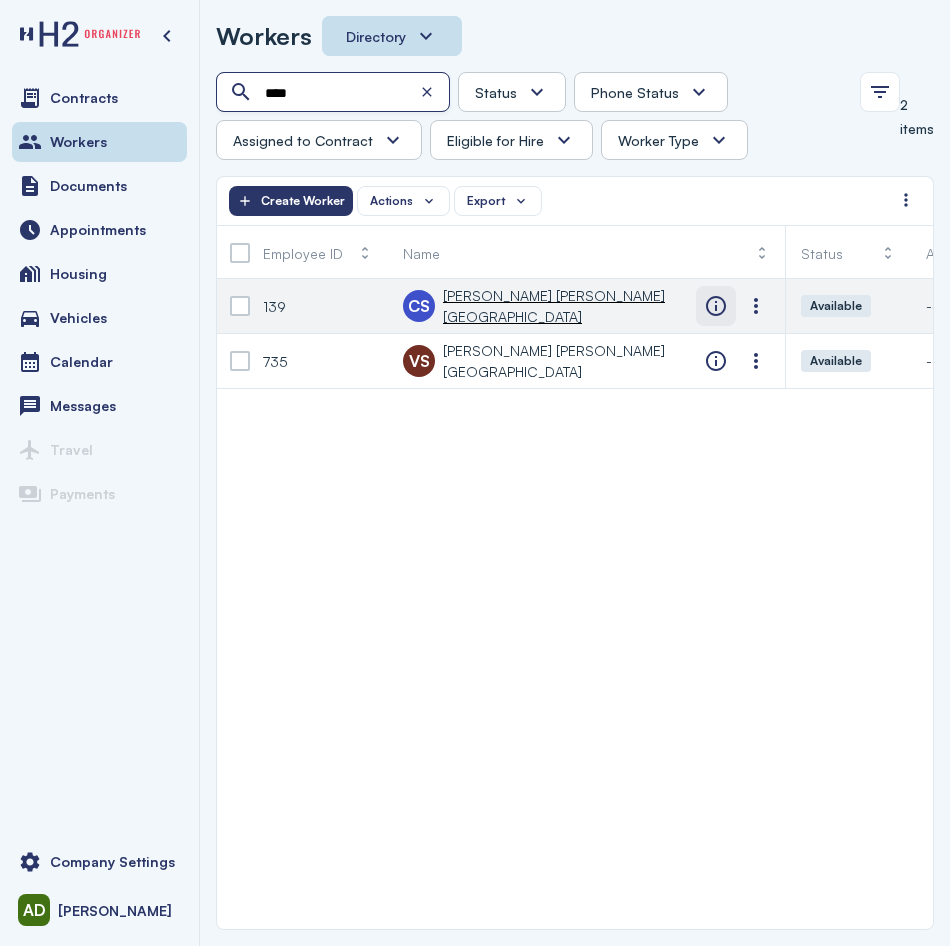 type on "****" 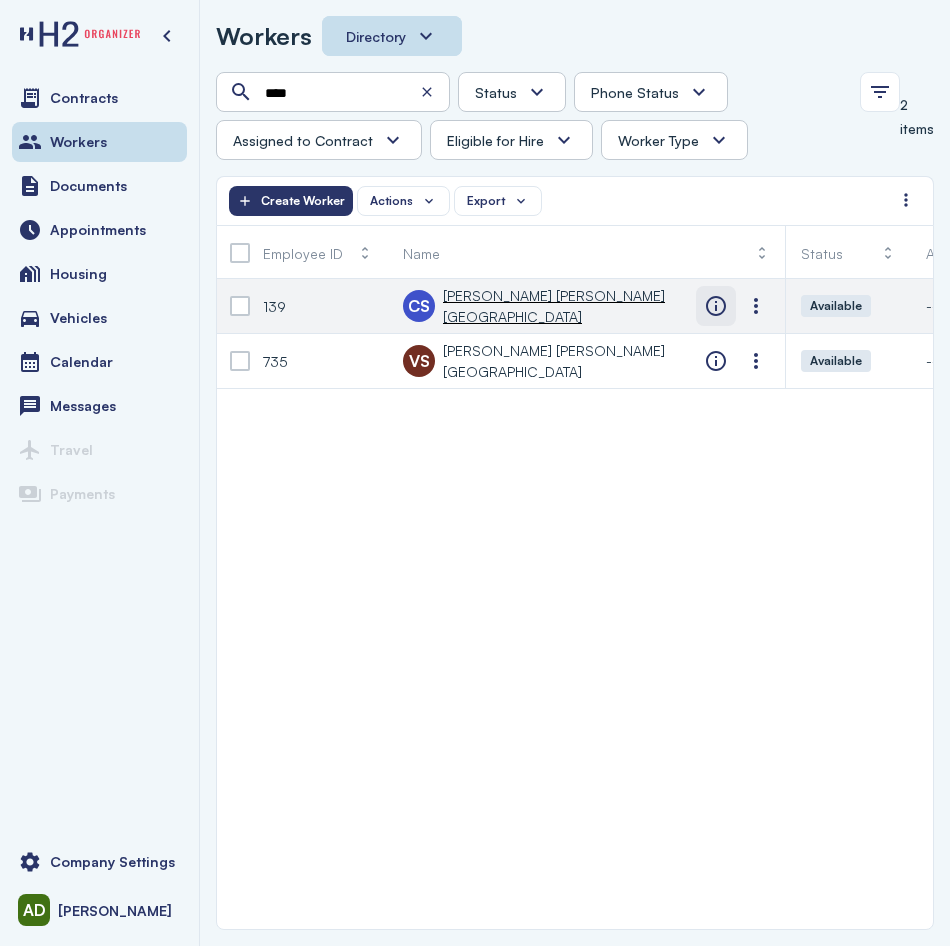 click at bounding box center (716, 306) 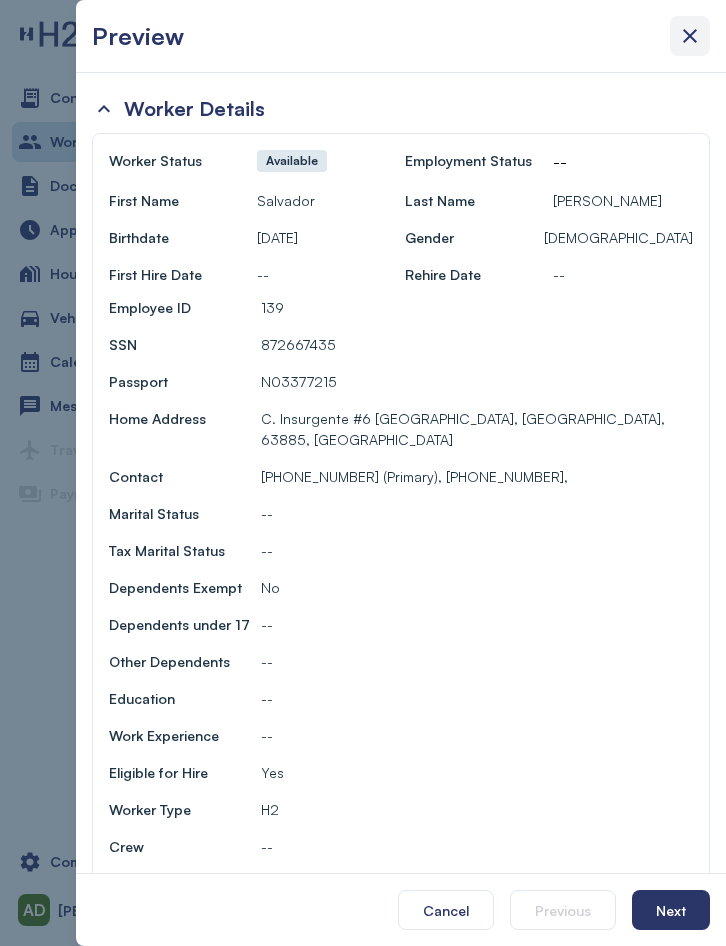 click at bounding box center (690, 36) 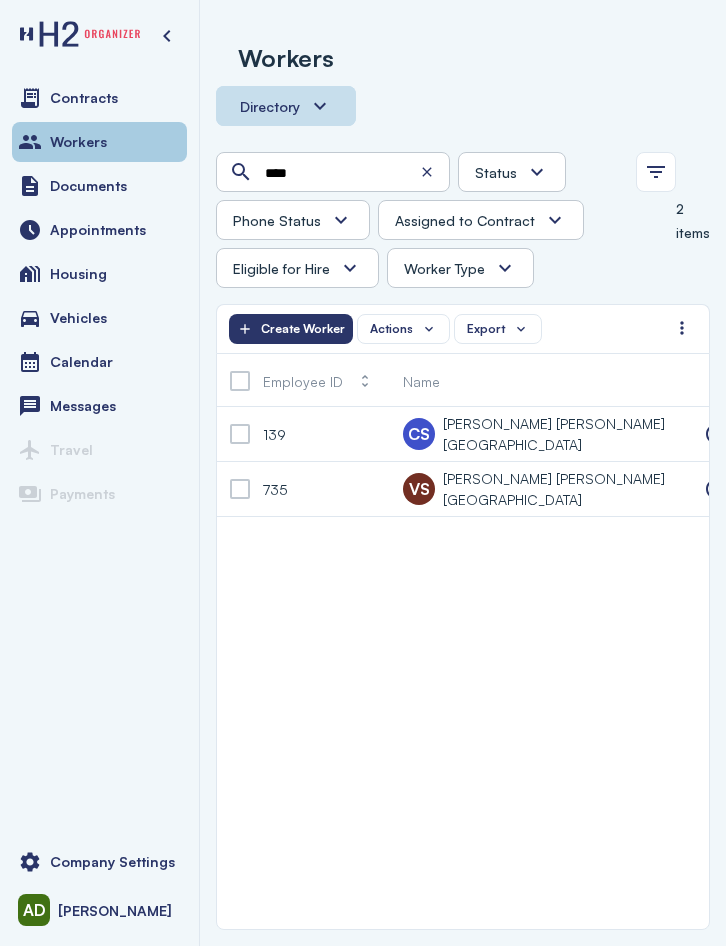 click on "Workers" at bounding box center (99, 142) 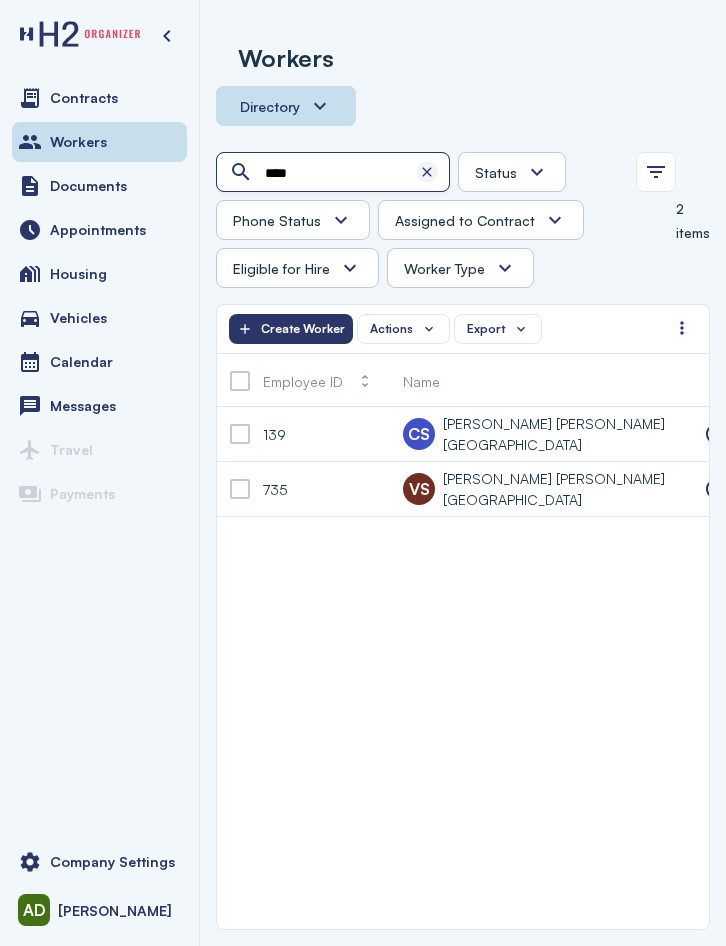 click at bounding box center (427, 172) 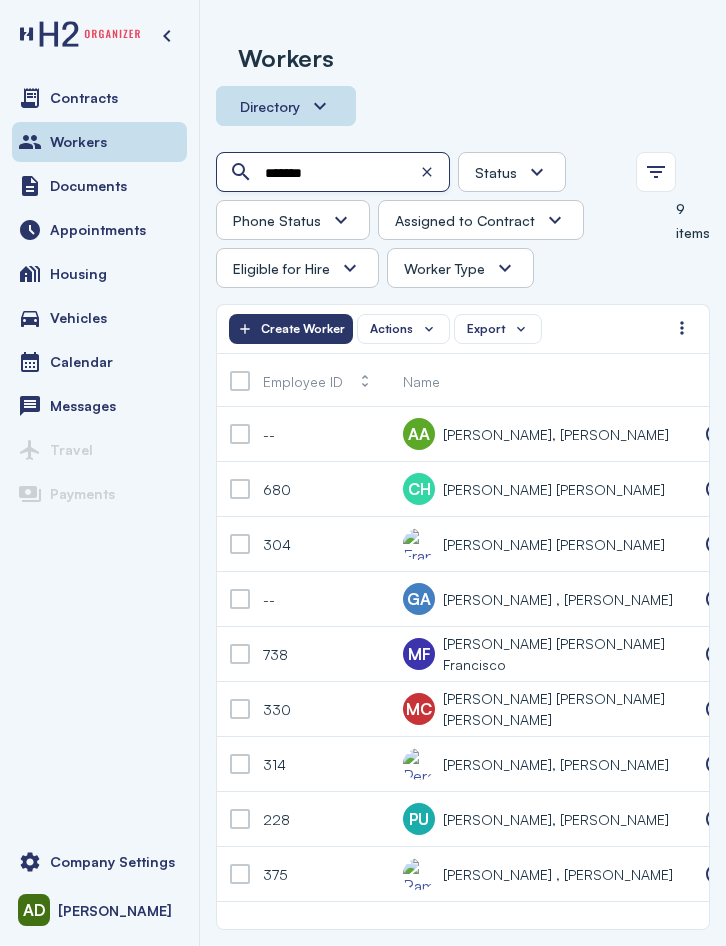 scroll, scrollTop: 0, scrollLeft: 134, axis: horizontal 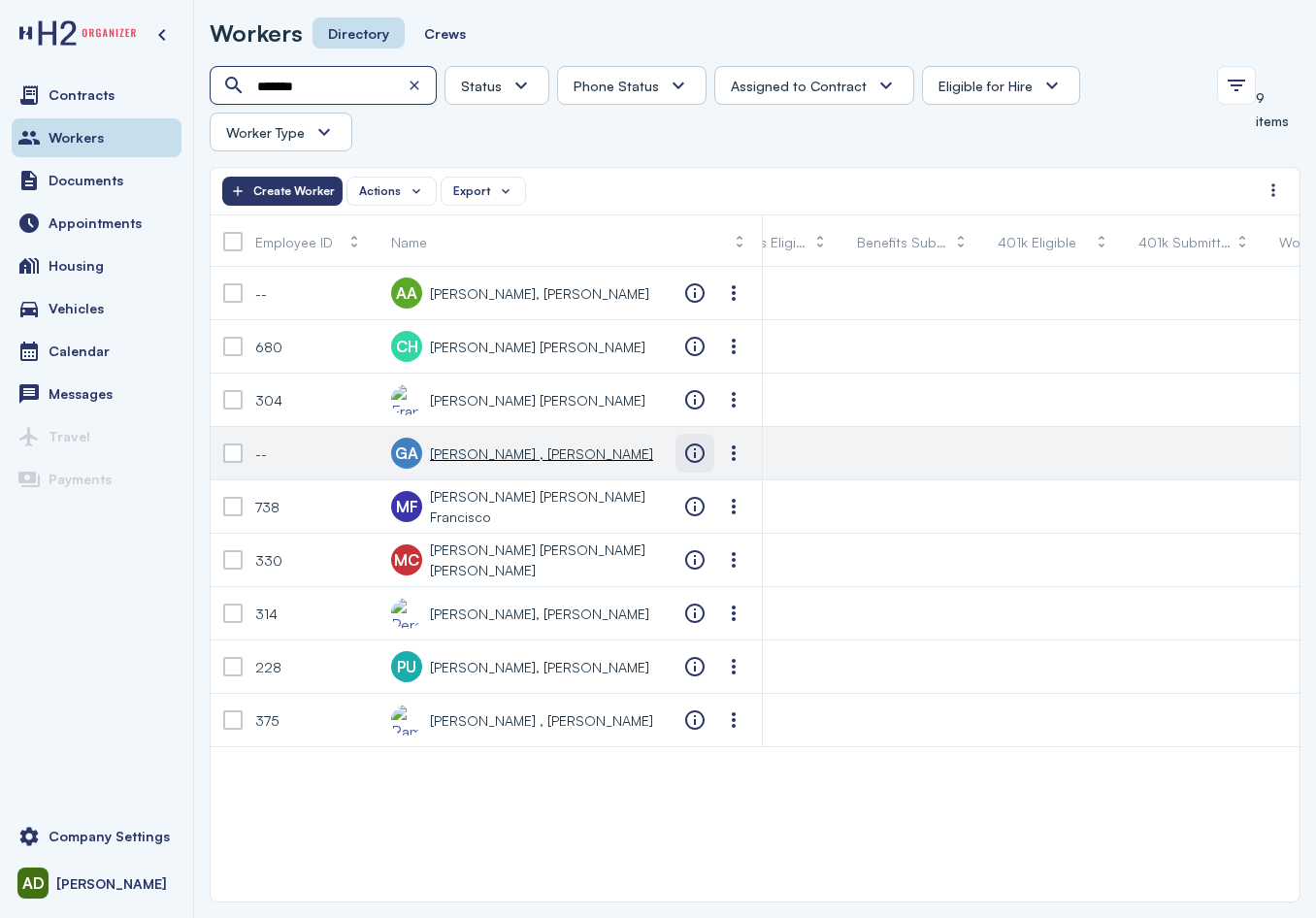 type on "******" 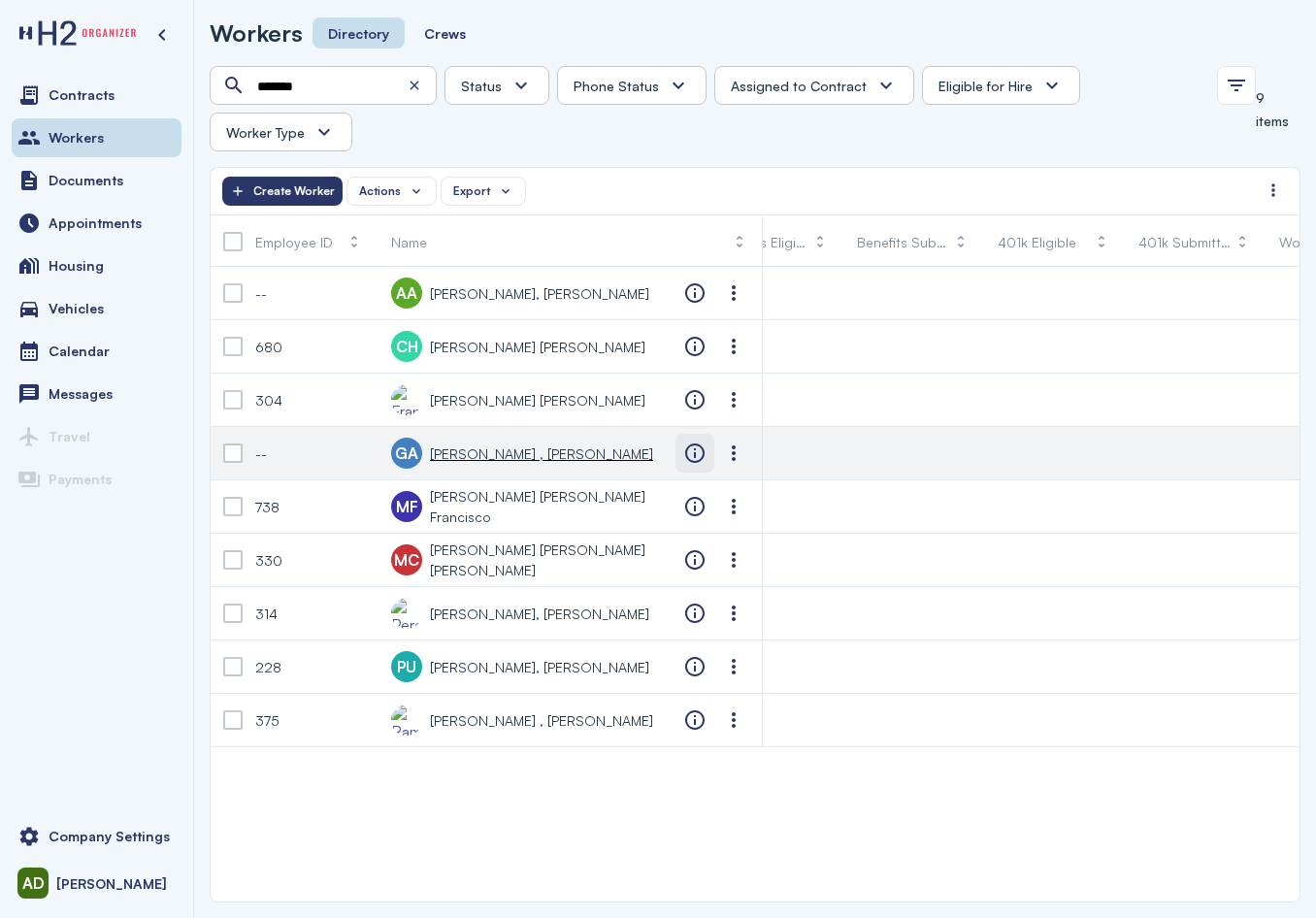 click at bounding box center (695, 453) 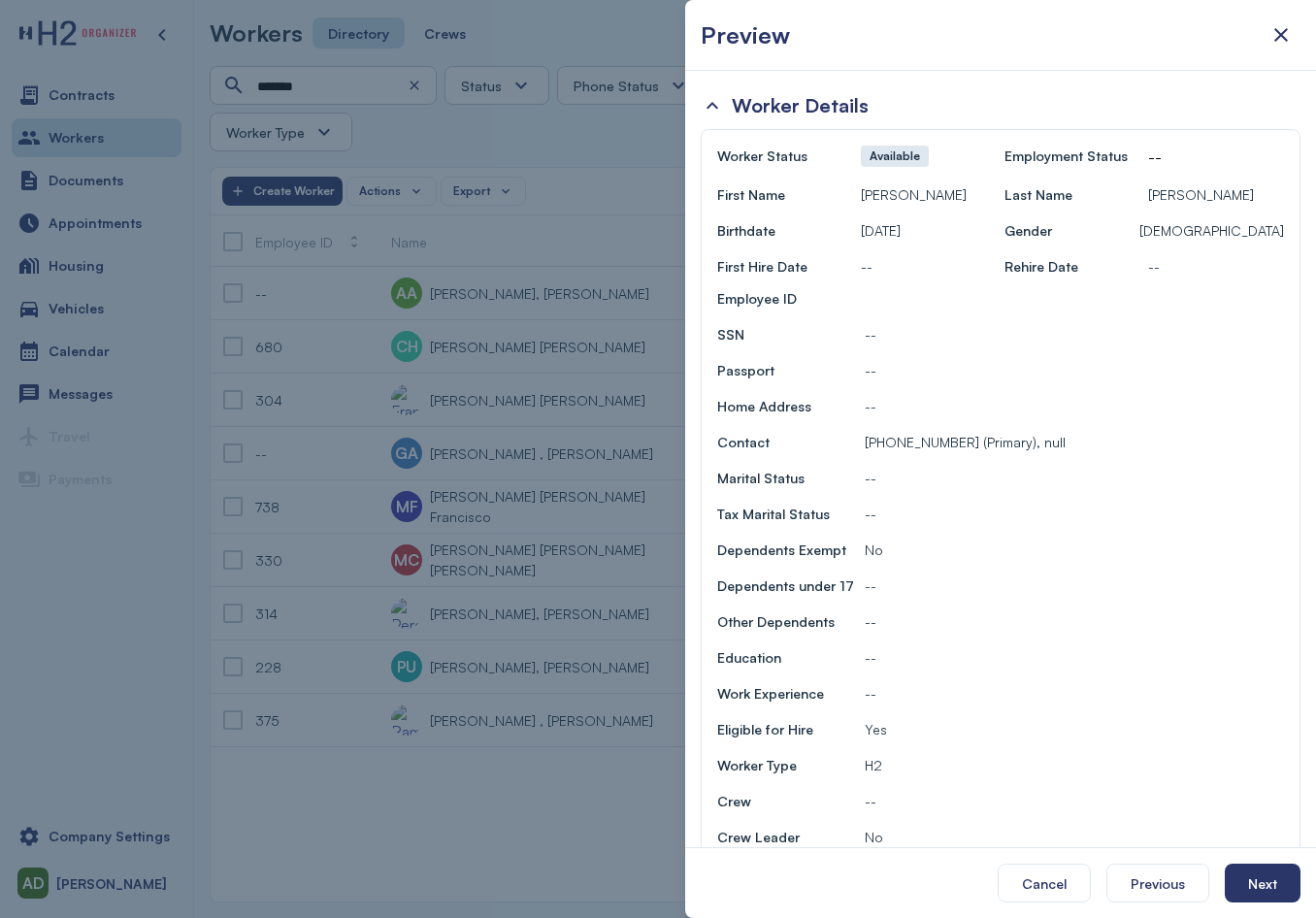 click at bounding box center (658, 459) 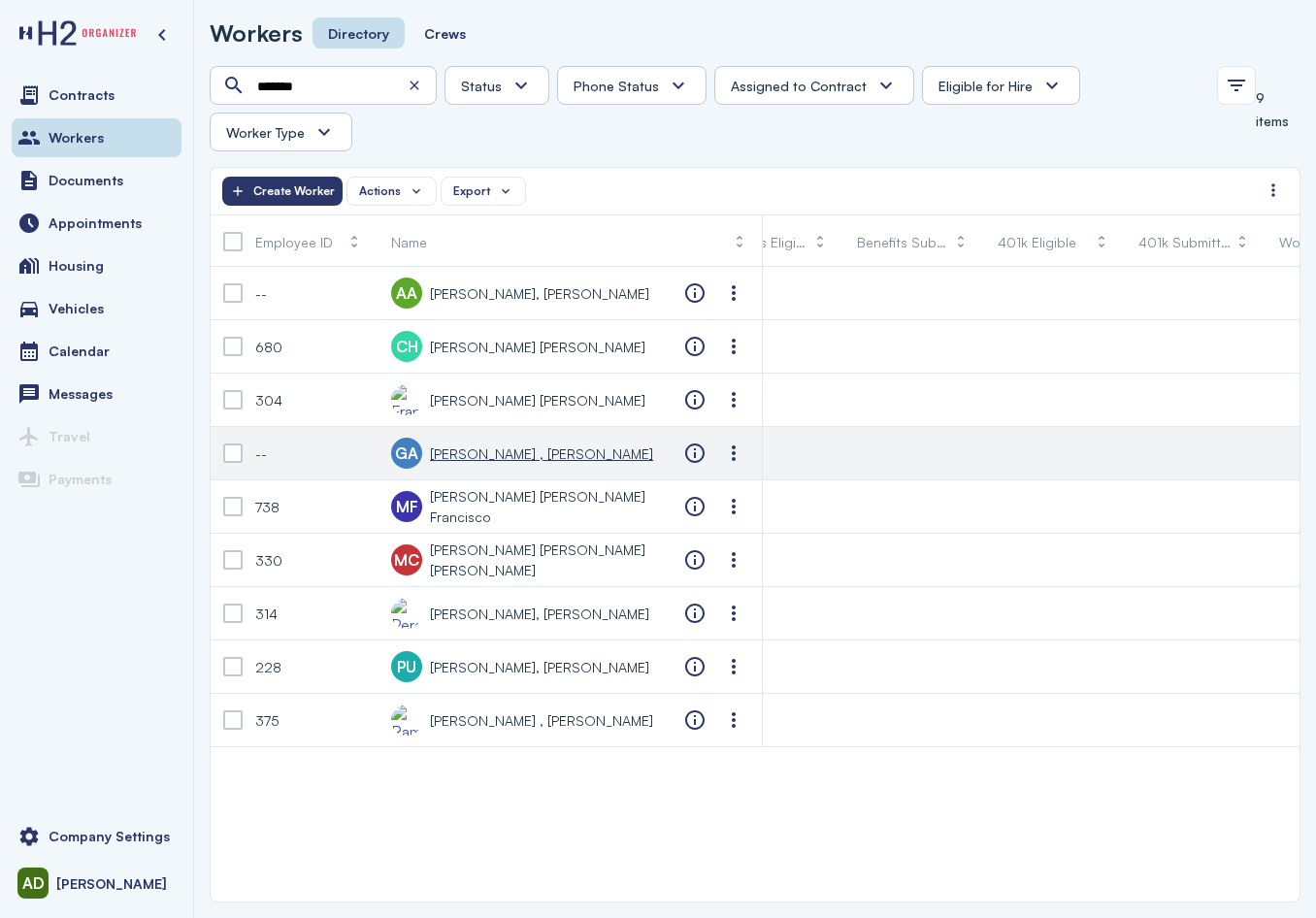 click on "[PERSON_NAME] , [PERSON_NAME]" at bounding box center (542, 453) 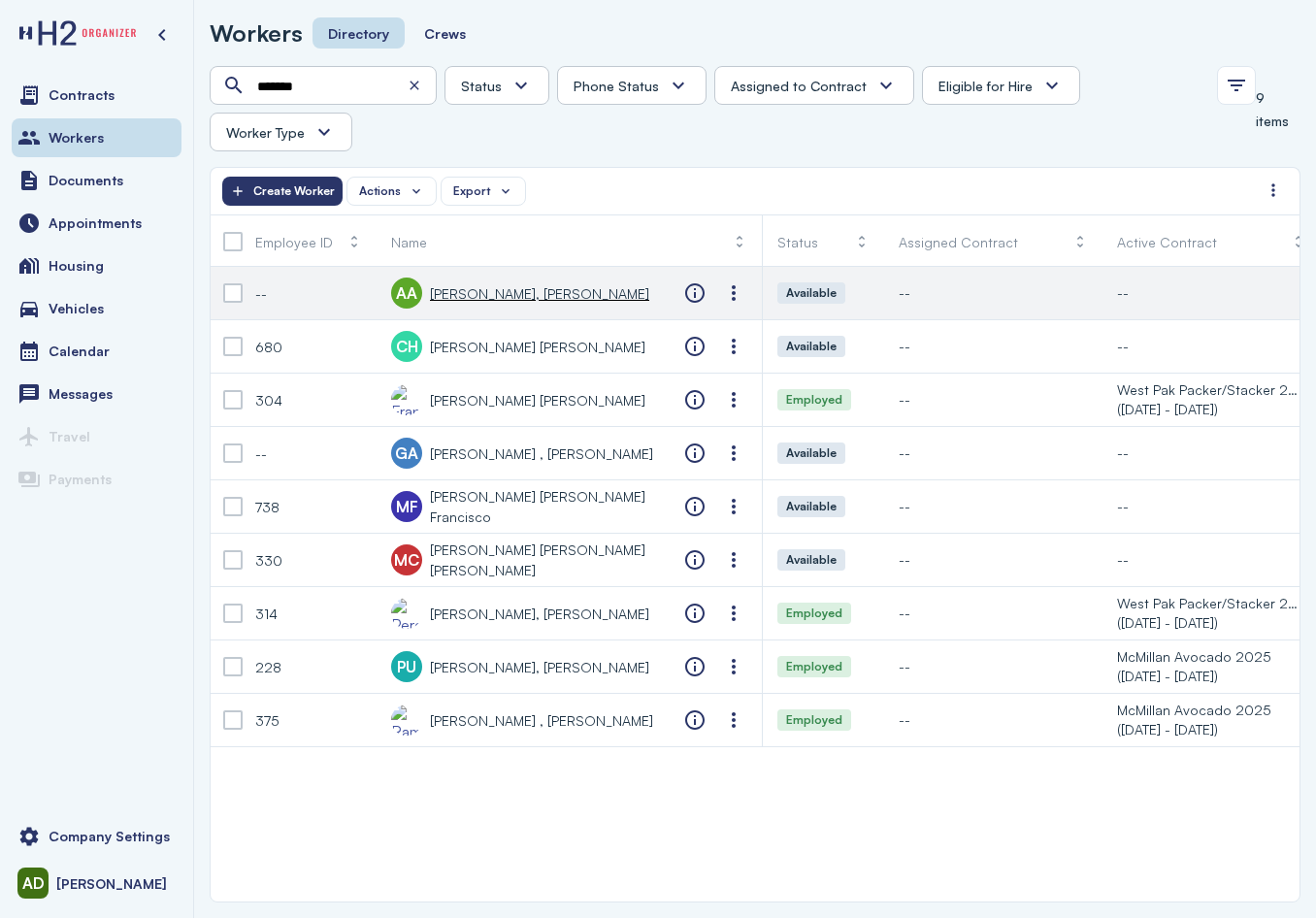 click on "[PERSON_NAME] [PERSON_NAME]" 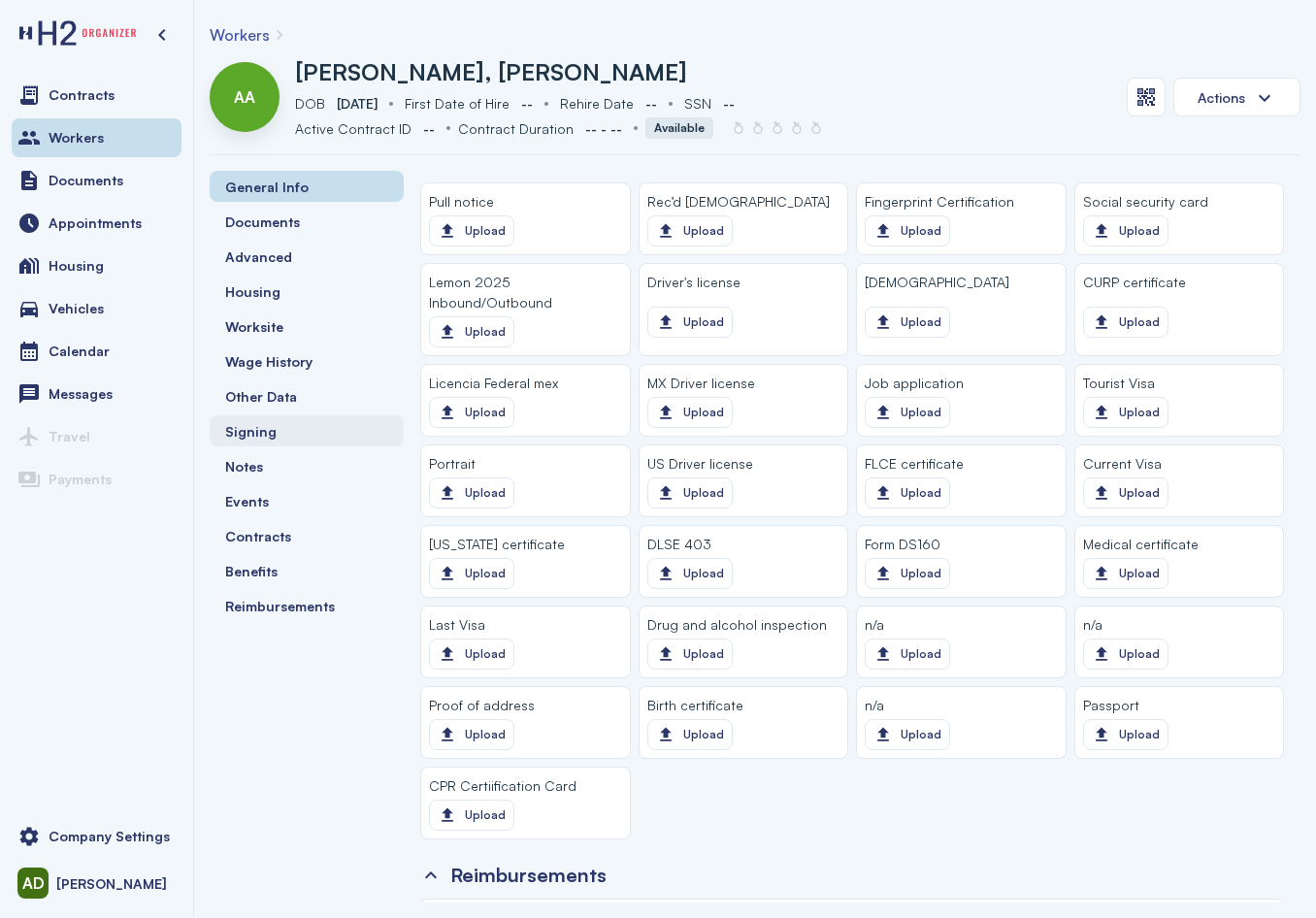 scroll, scrollTop: 1121, scrollLeft: 0, axis: vertical 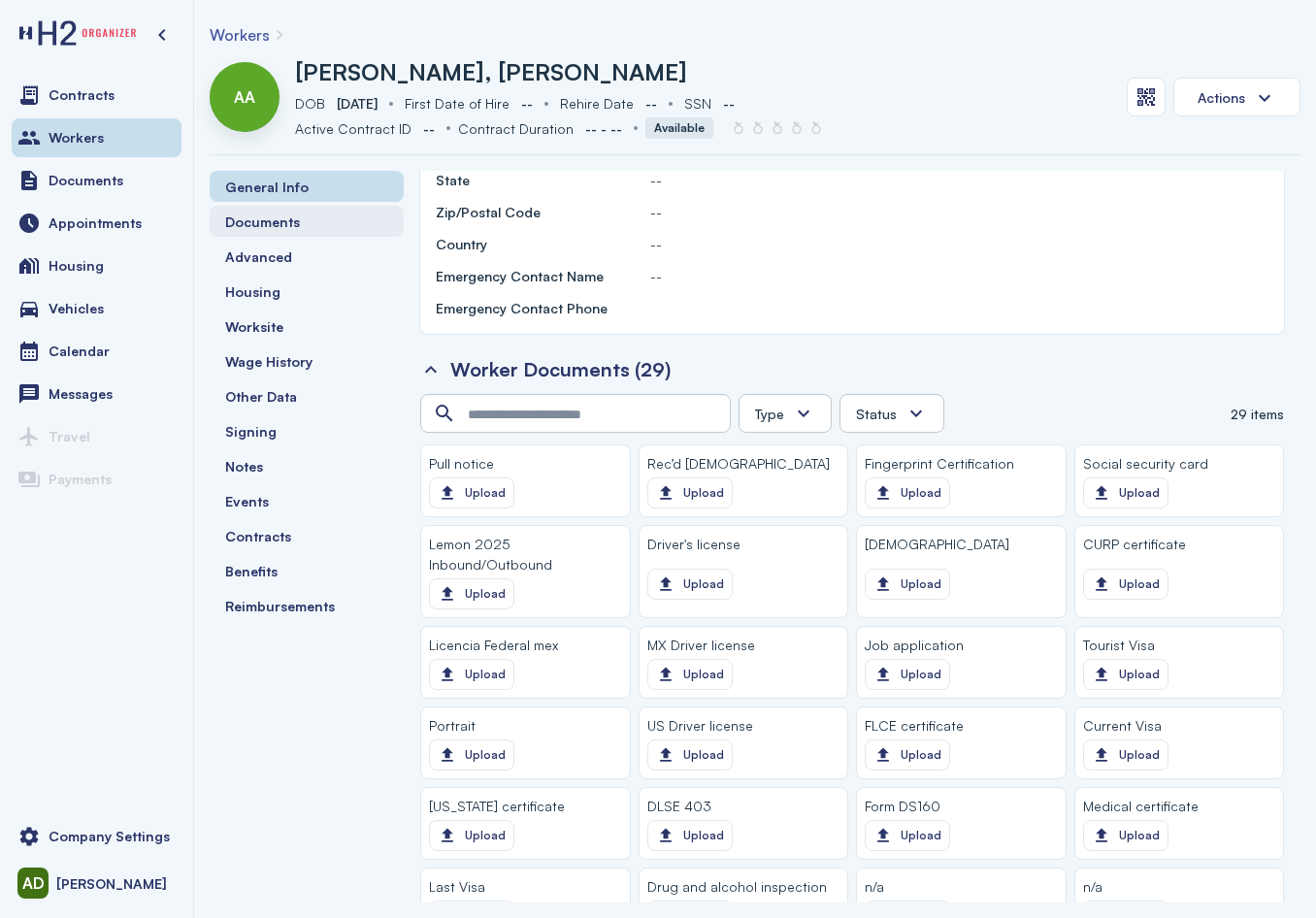 click on "Documents" at bounding box center (262, 221) 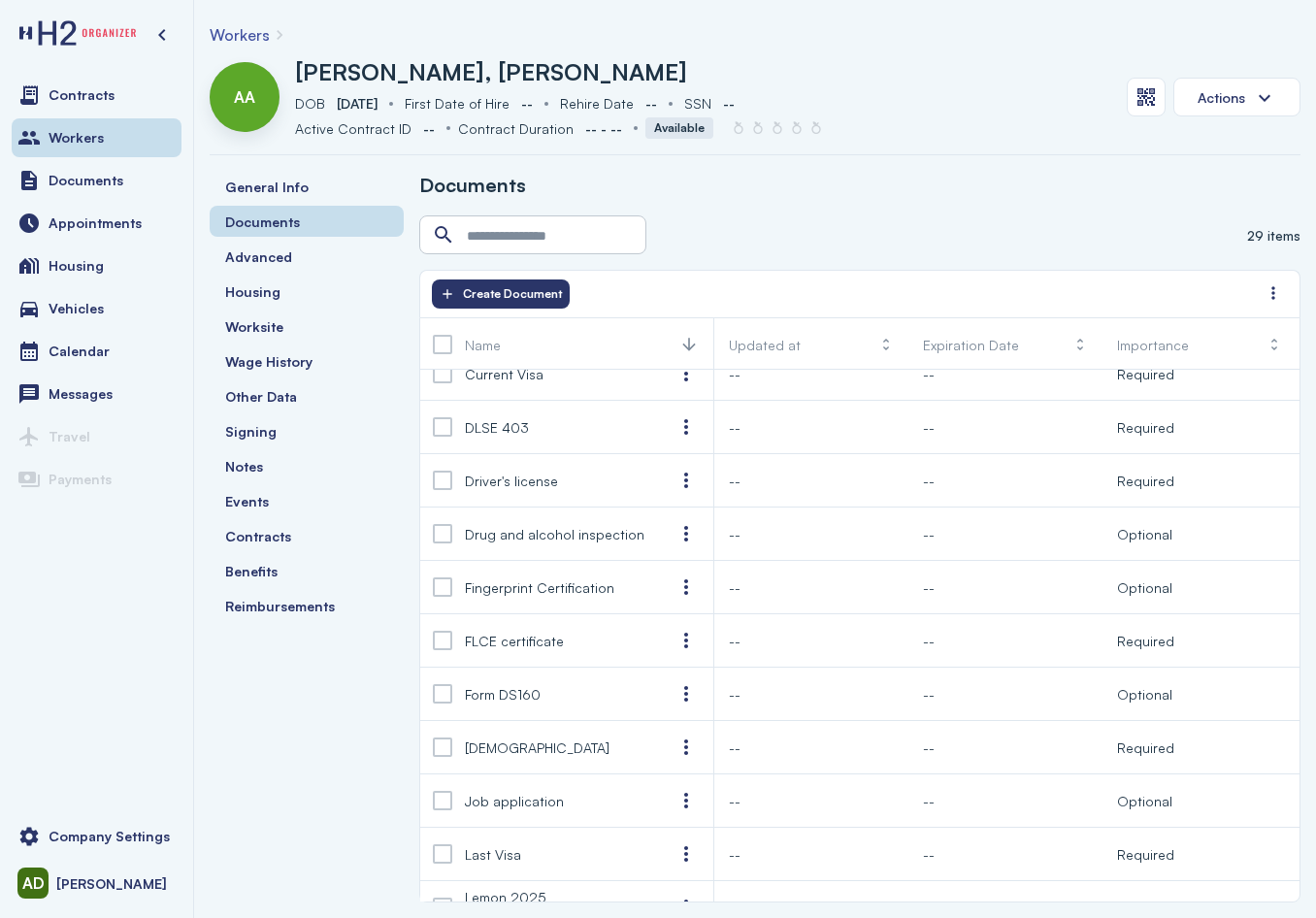 scroll, scrollTop: 232, scrollLeft: 0, axis: vertical 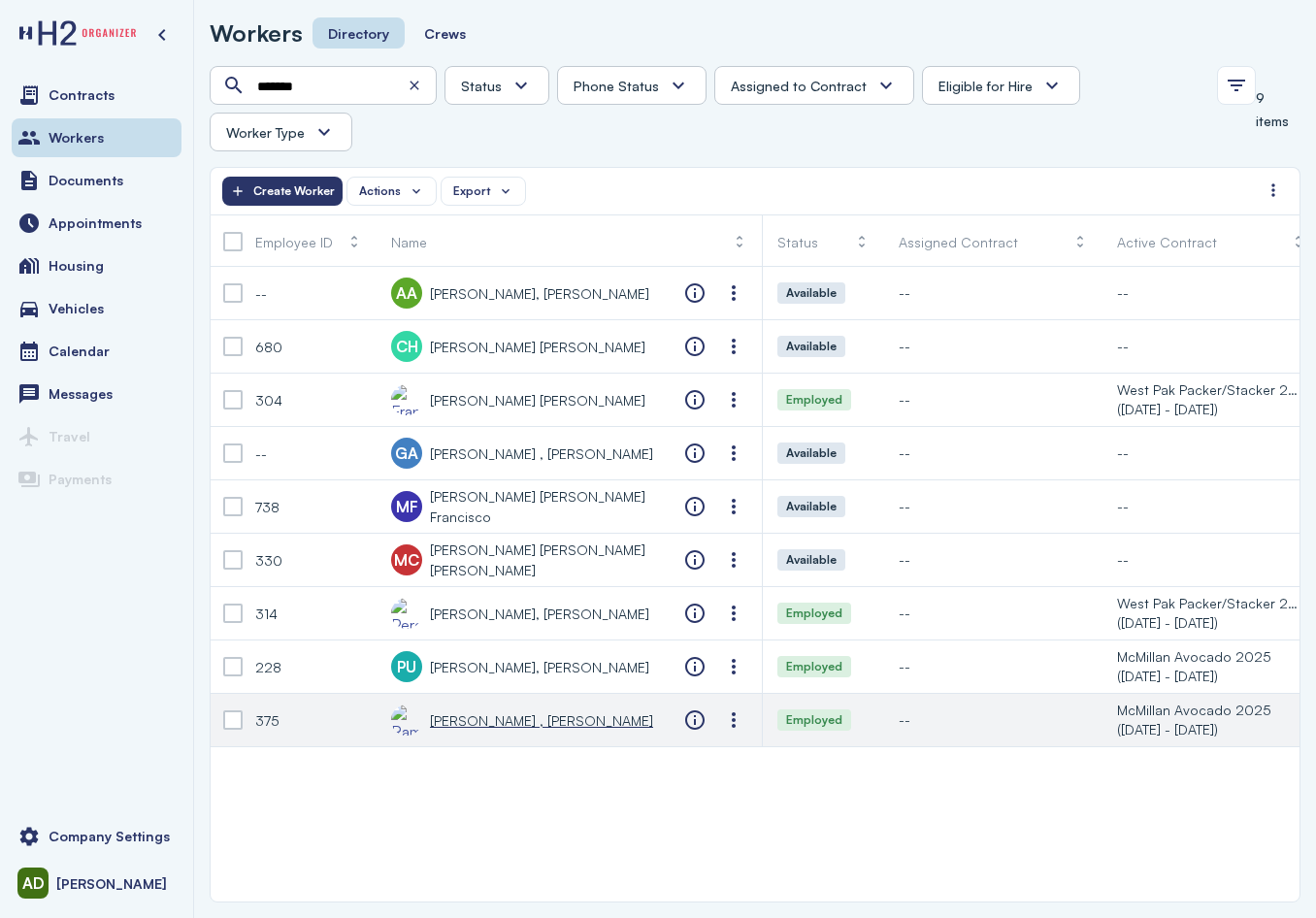 click on "[PERSON_NAME] ,   [PERSON_NAME]" at bounding box center (542, 720) 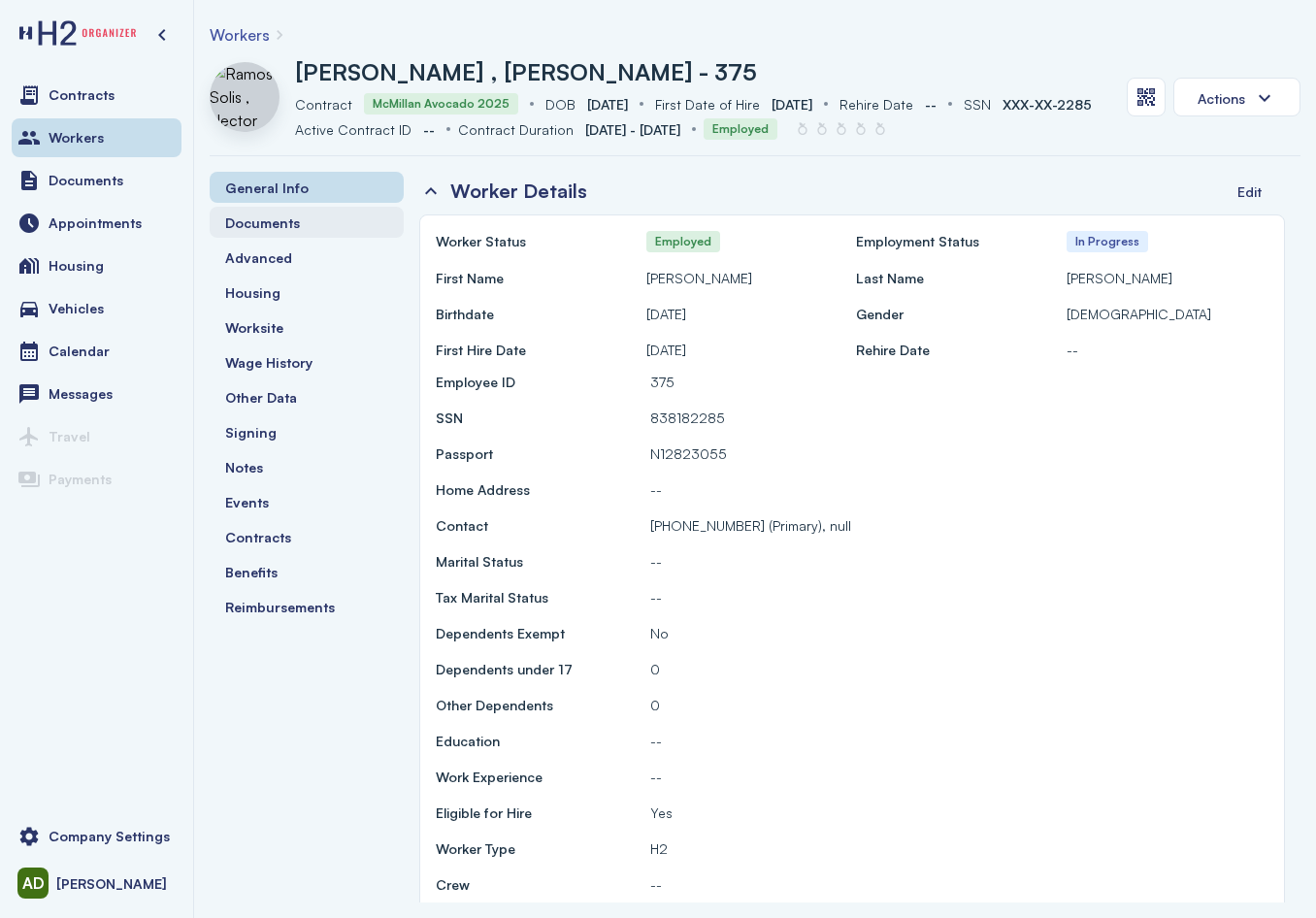 click on "Documents" at bounding box center [262, 222] 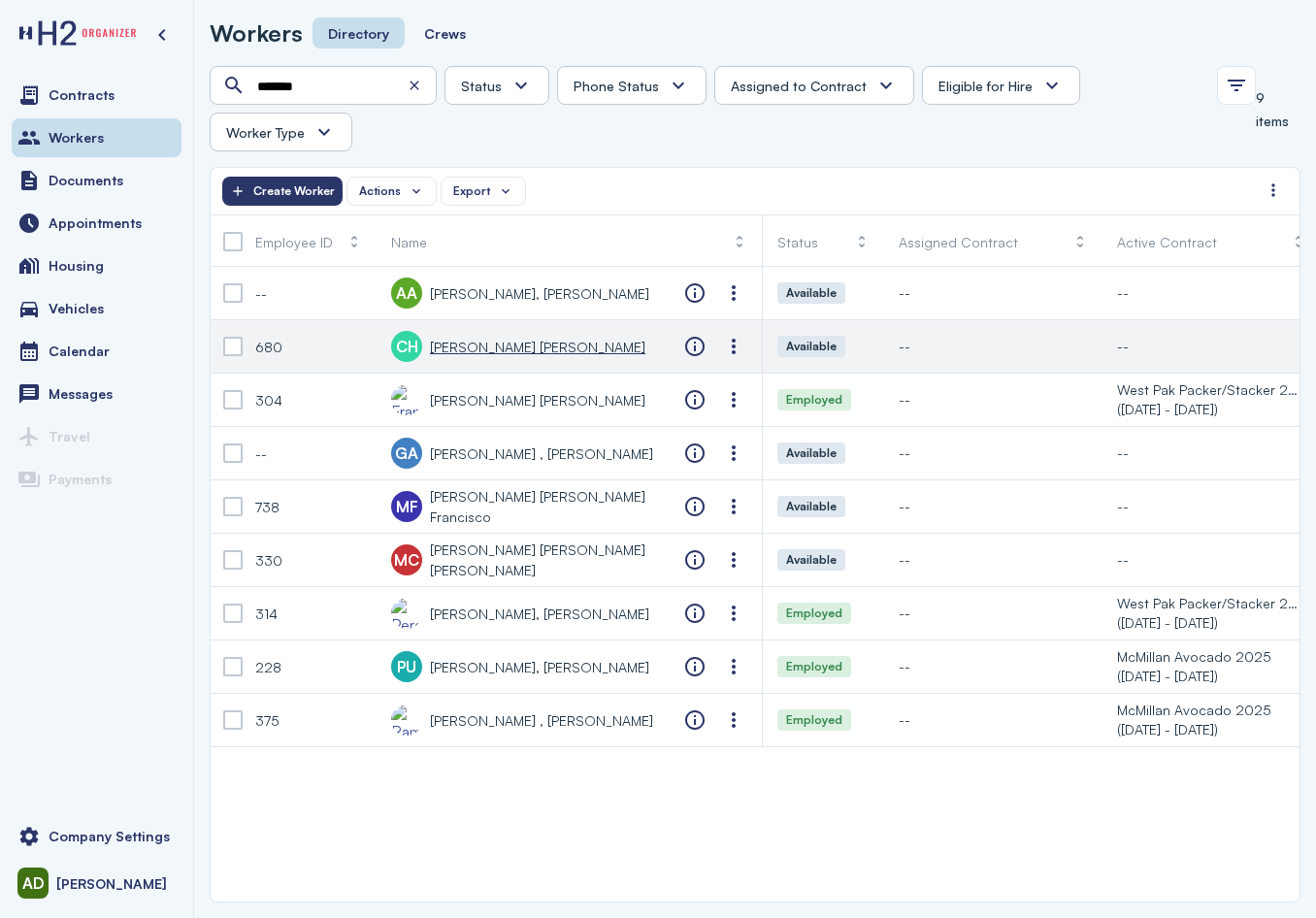 click on "[PERSON_NAME] [PERSON_NAME]" at bounding box center [538, 346] 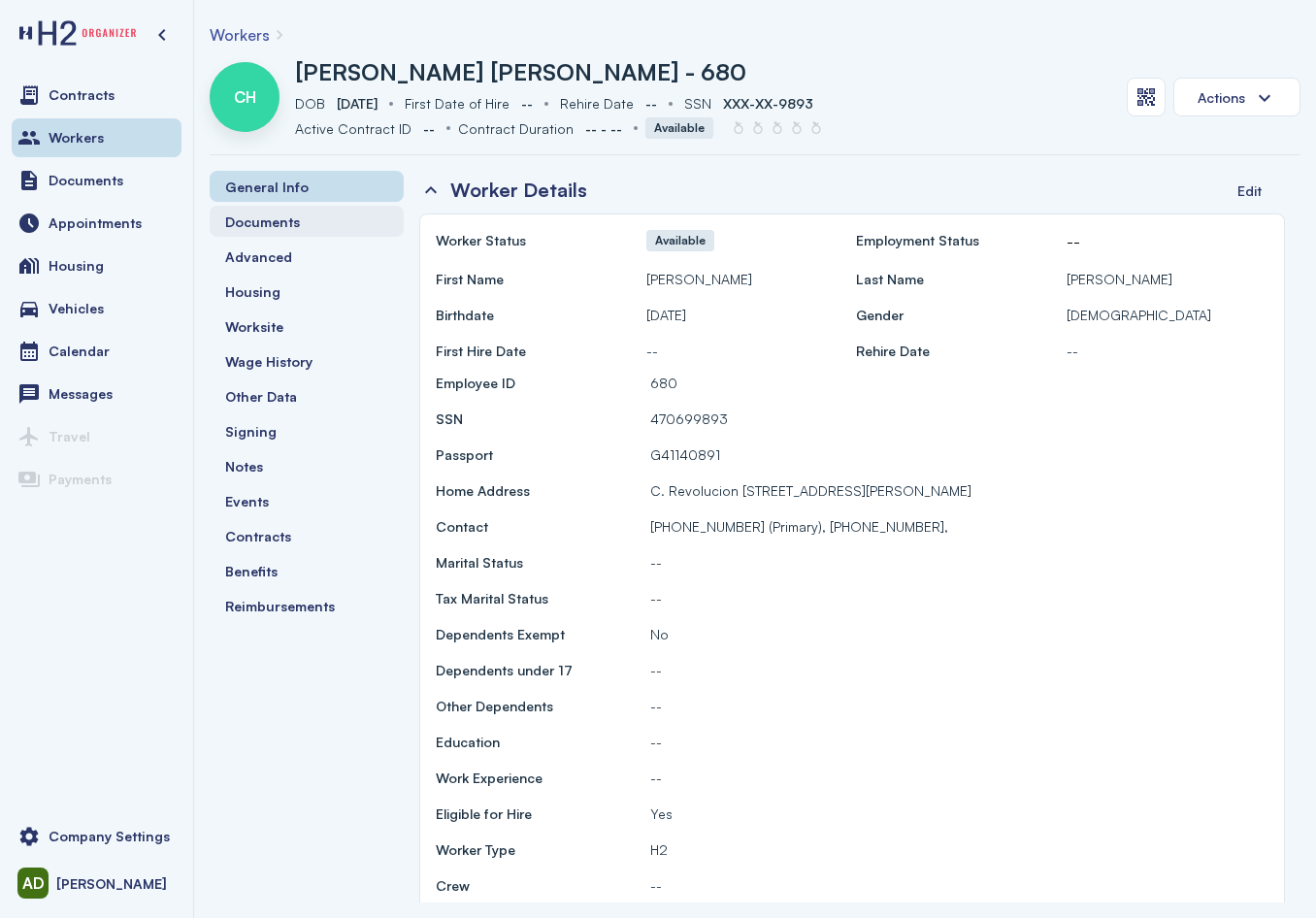 click on "Documents" at bounding box center (307, 221) 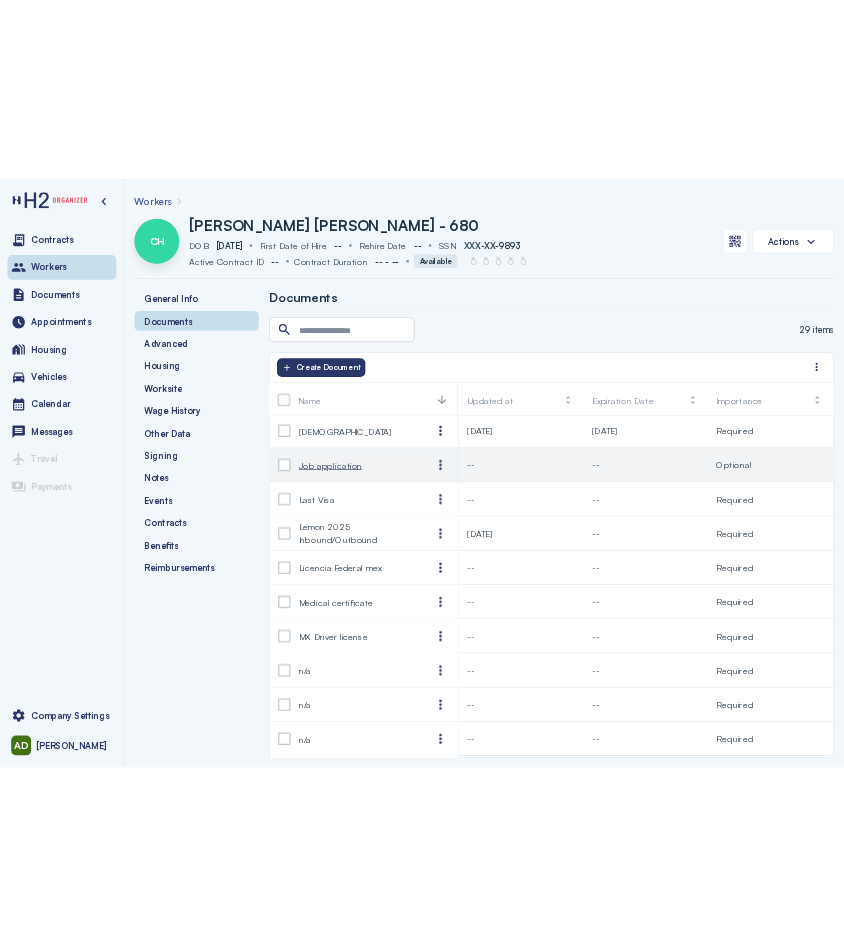 scroll, scrollTop: 400, scrollLeft: 0, axis: vertical 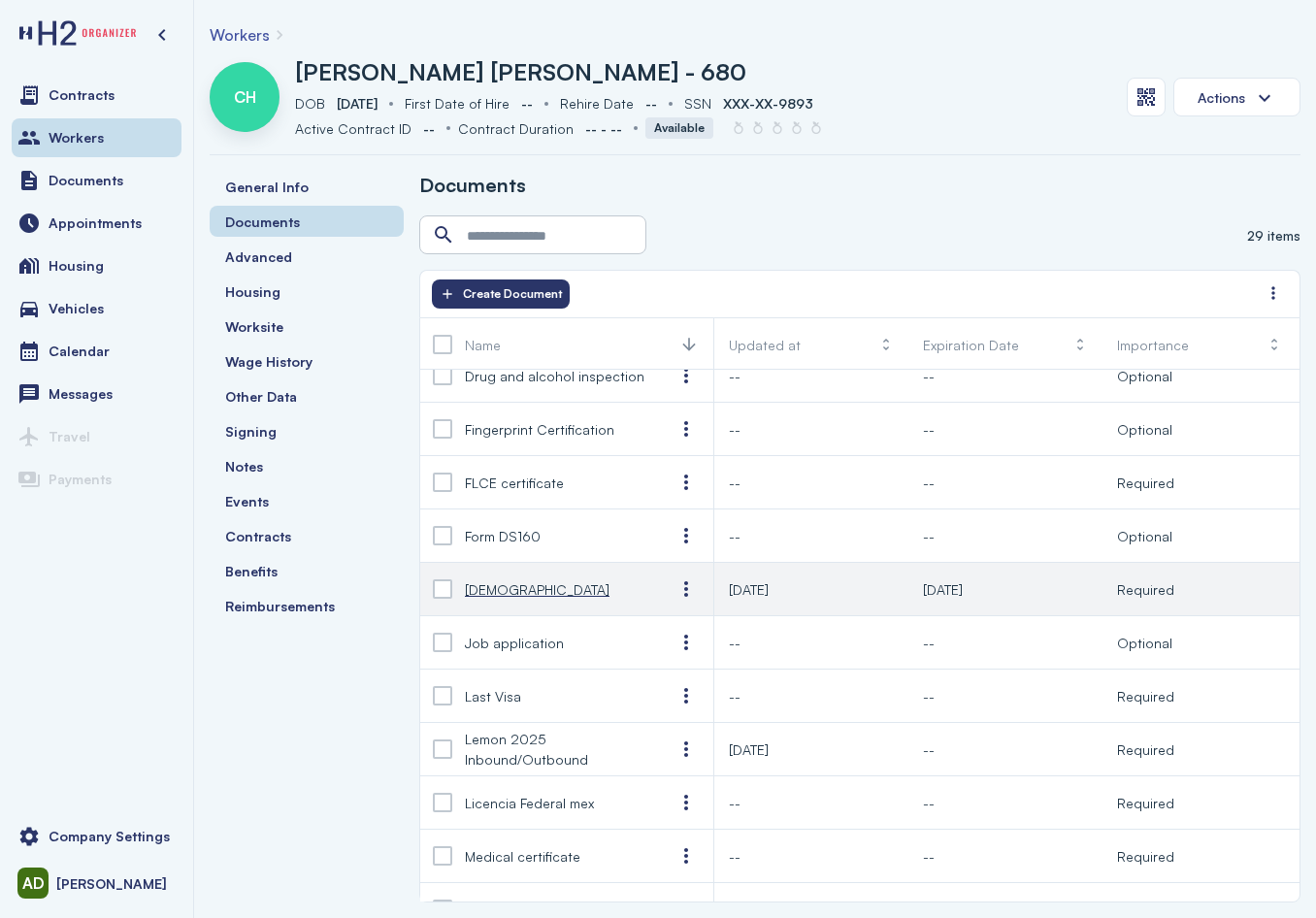 click on "[DEMOGRAPHIC_DATA]" at bounding box center [554, 589] 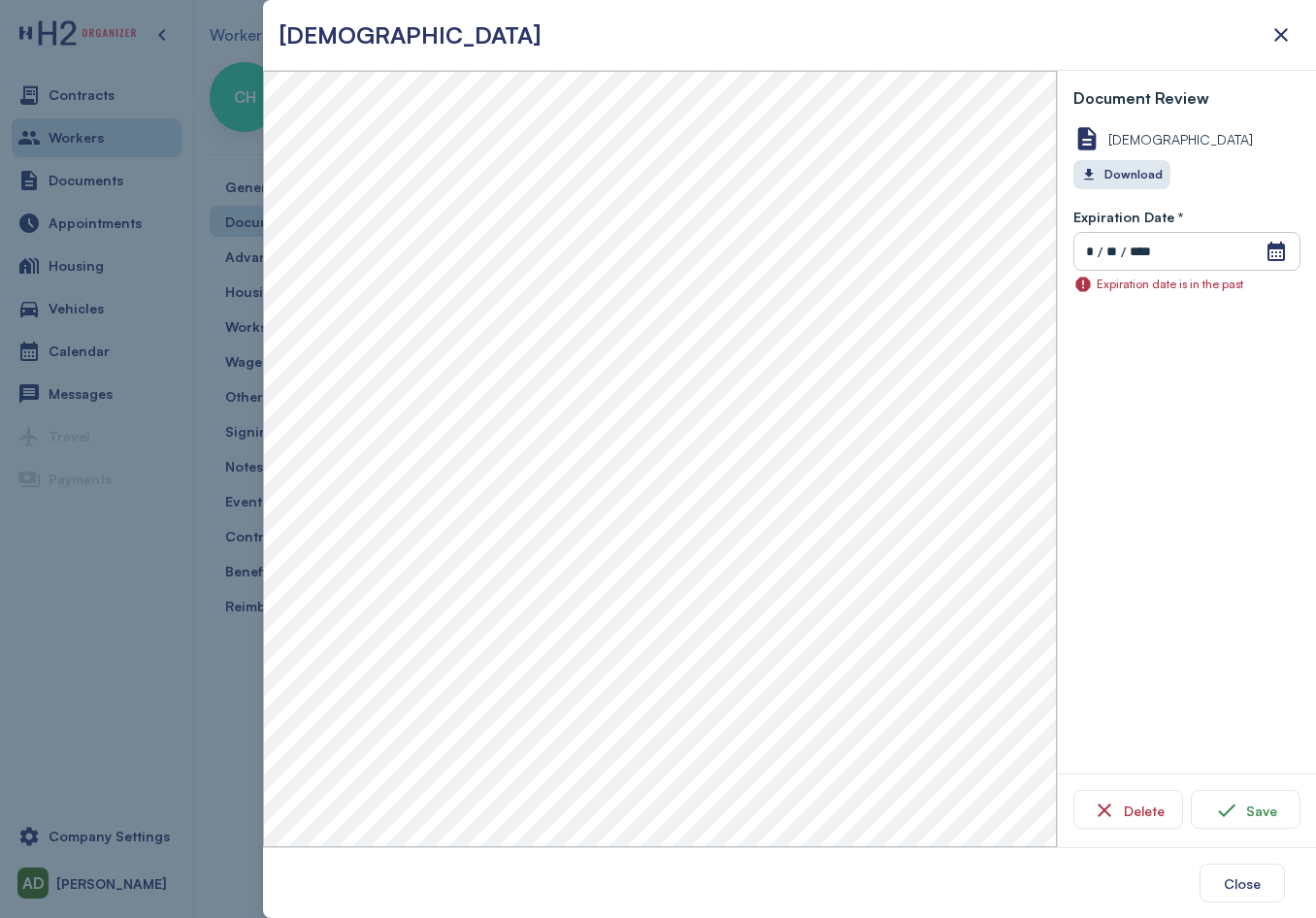 click at bounding box center (658, 459) 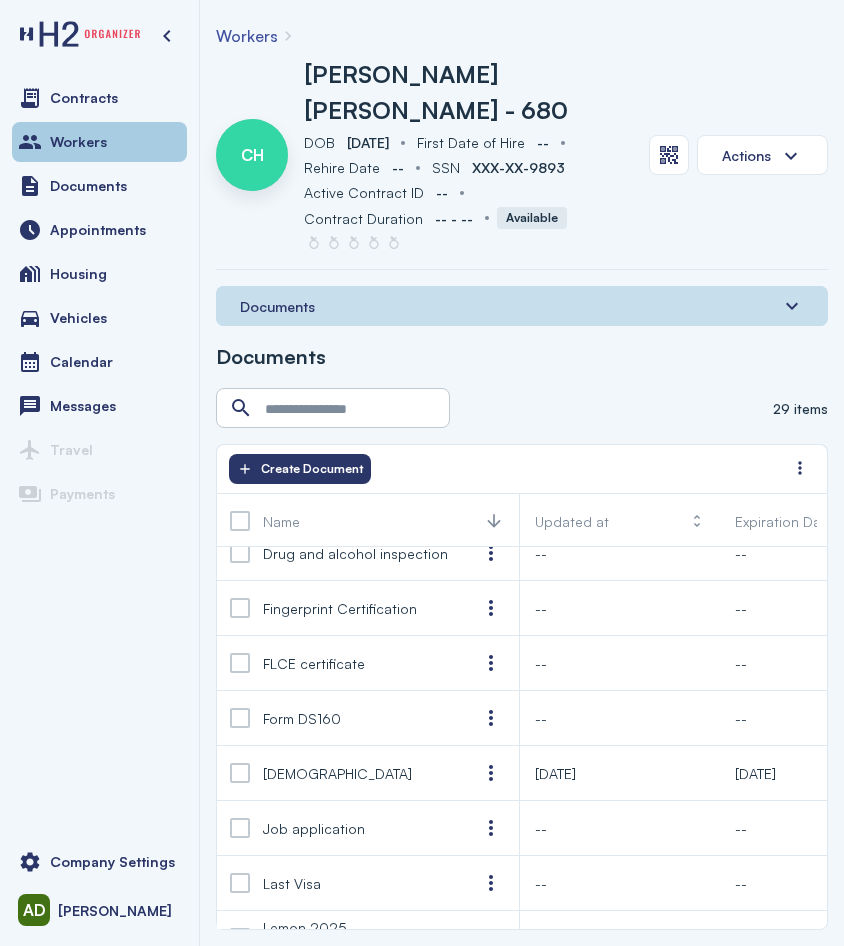 click on "Workers" at bounding box center [99, 142] 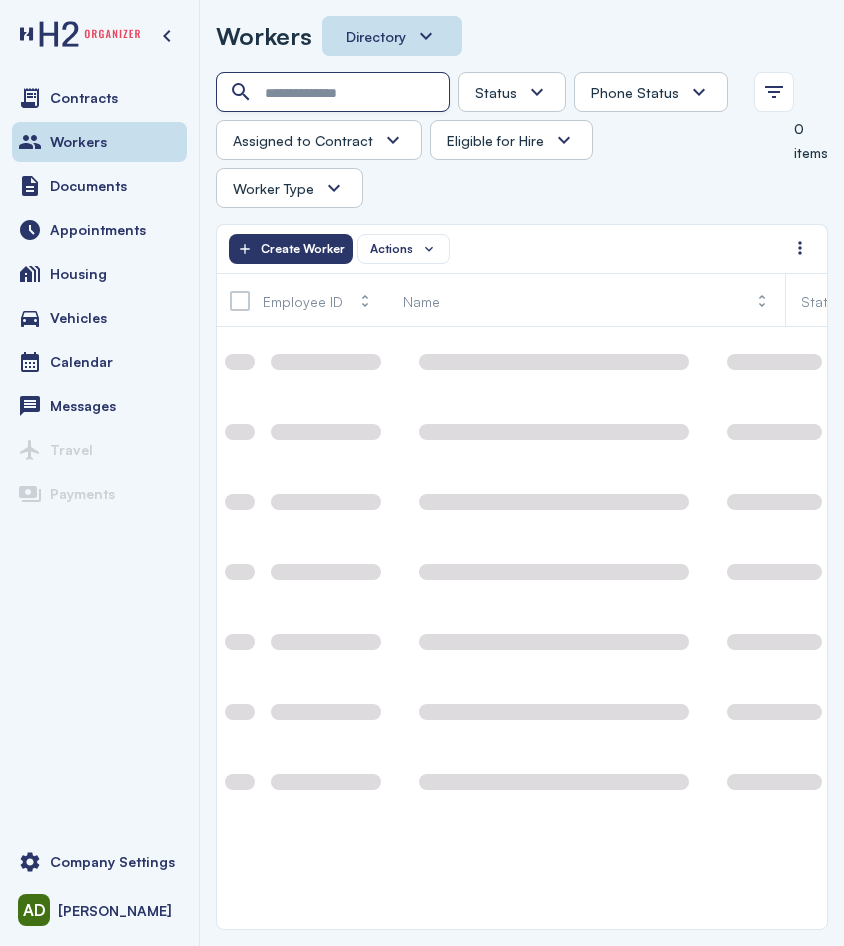 click at bounding box center [335, 93] 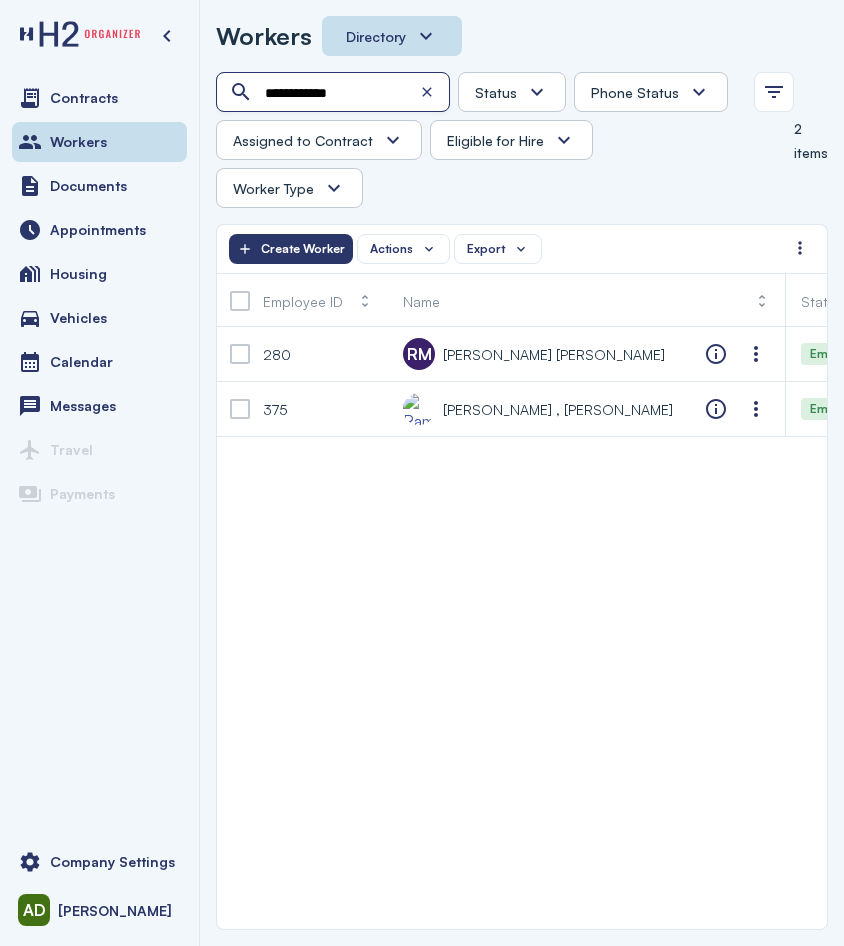 type on "**********" 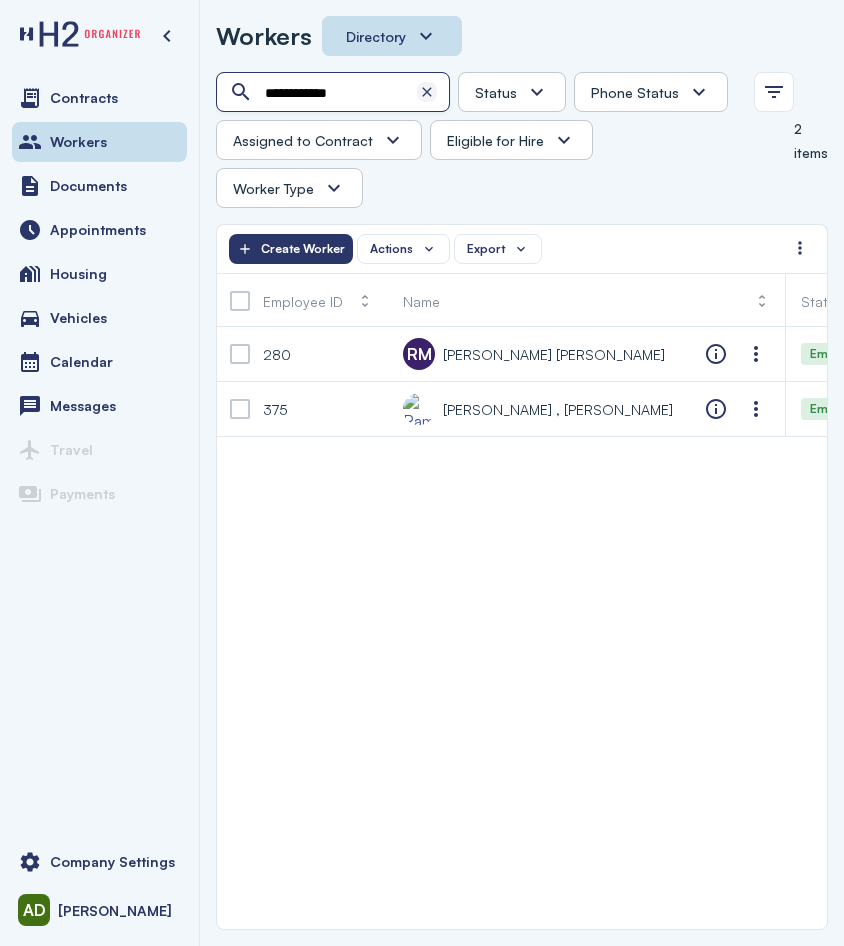click at bounding box center [427, 92] 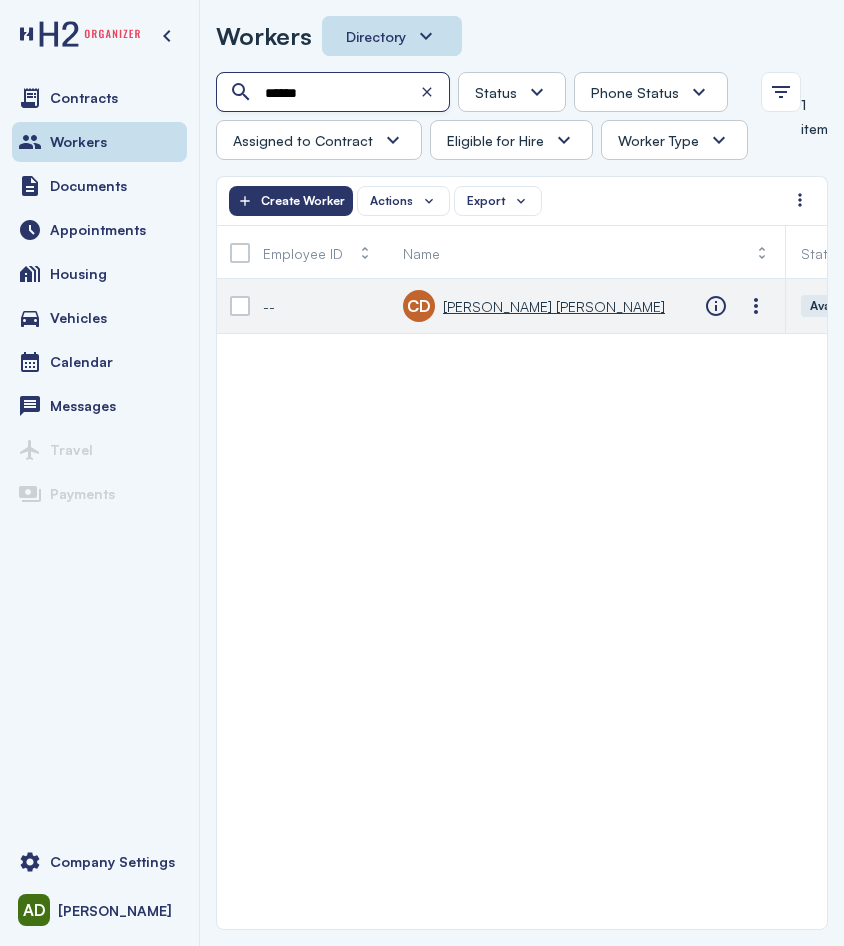 type on "******" 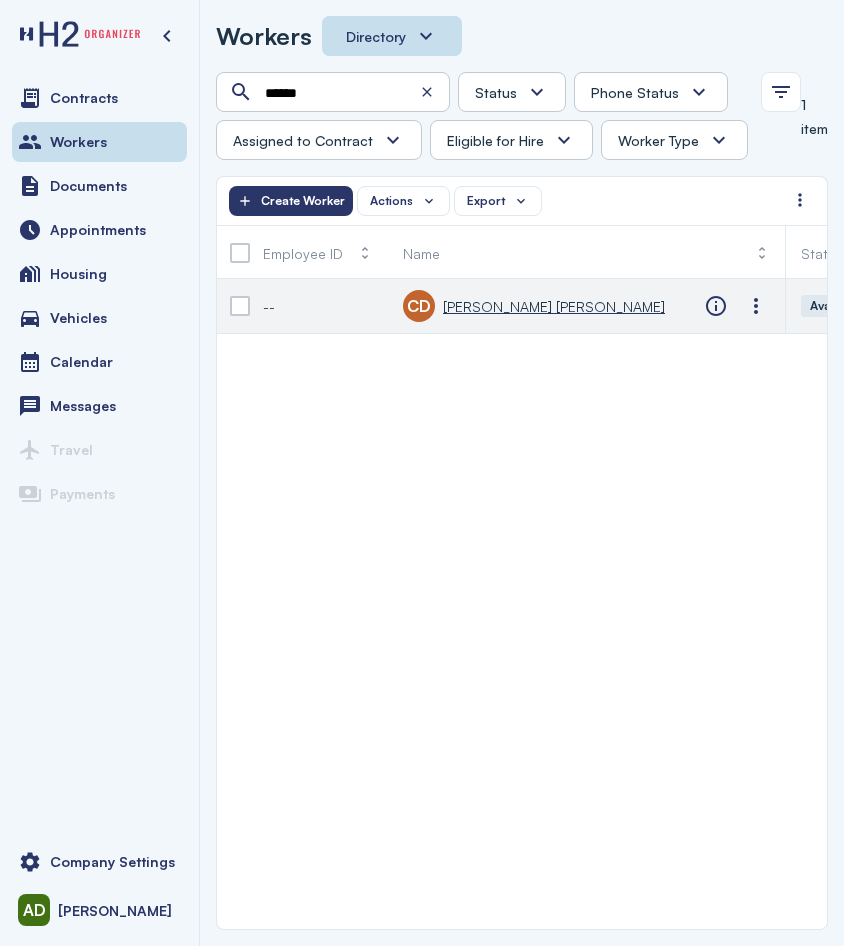 click on "[PERSON_NAME] [PERSON_NAME]" at bounding box center (554, 306) 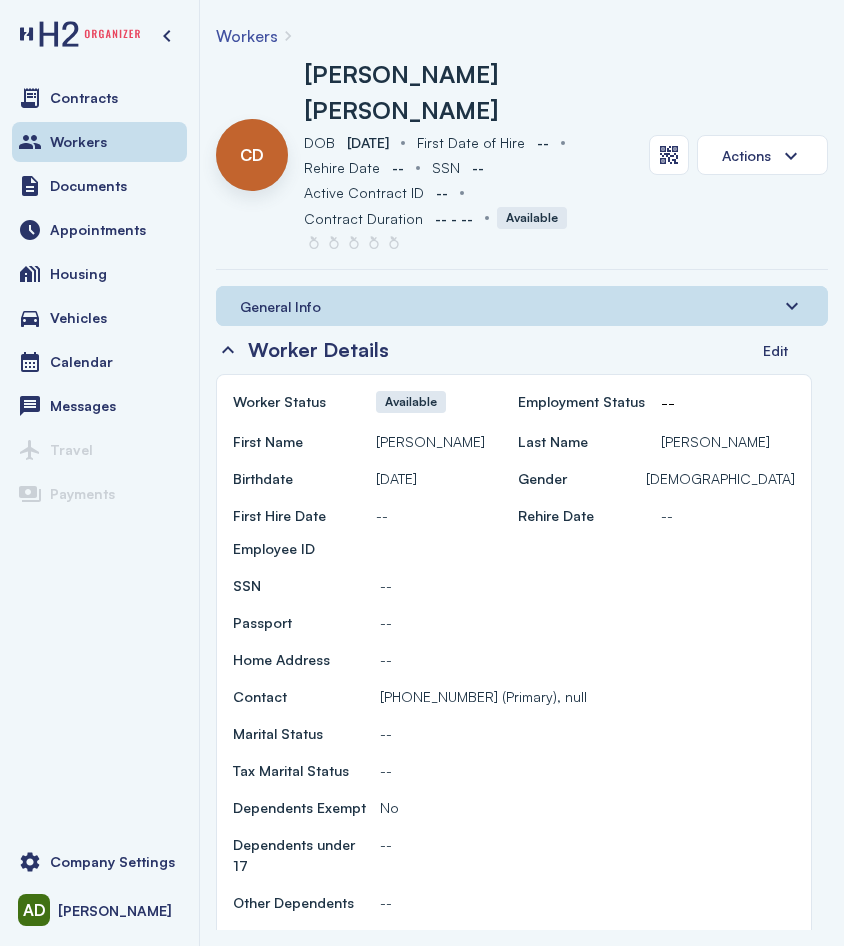scroll, scrollTop: 0, scrollLeft: 0, axis: both 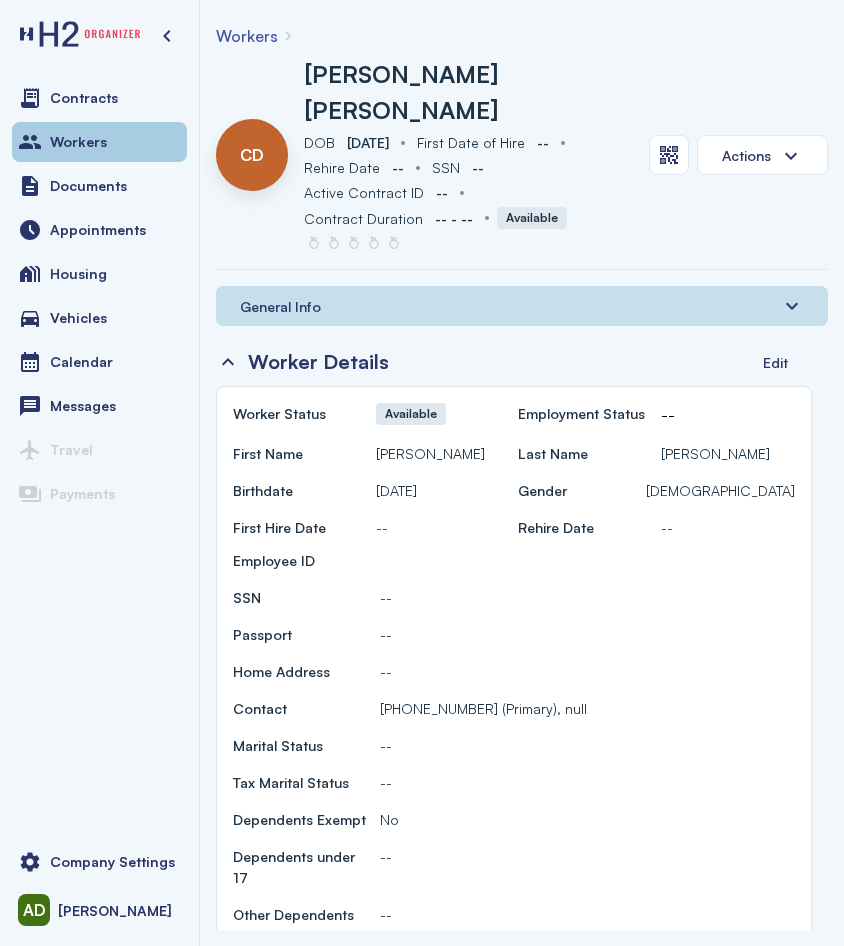 click on "Workers" at bounding box center [99, 142] 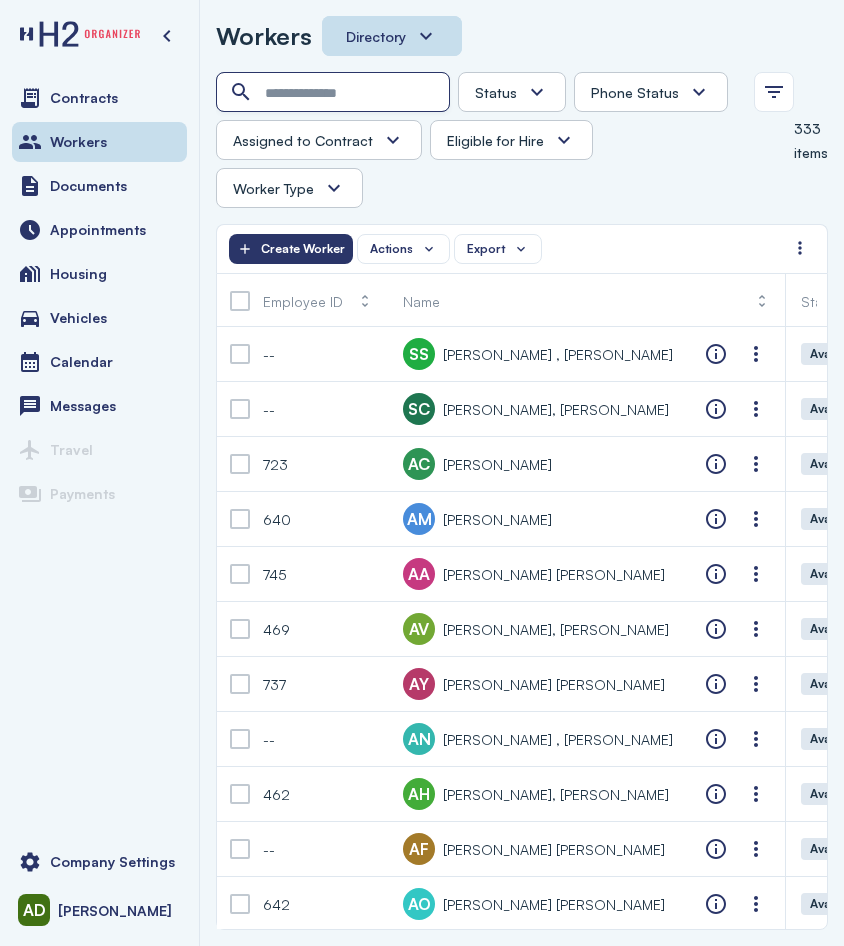 click at bounding box center (335, 93) 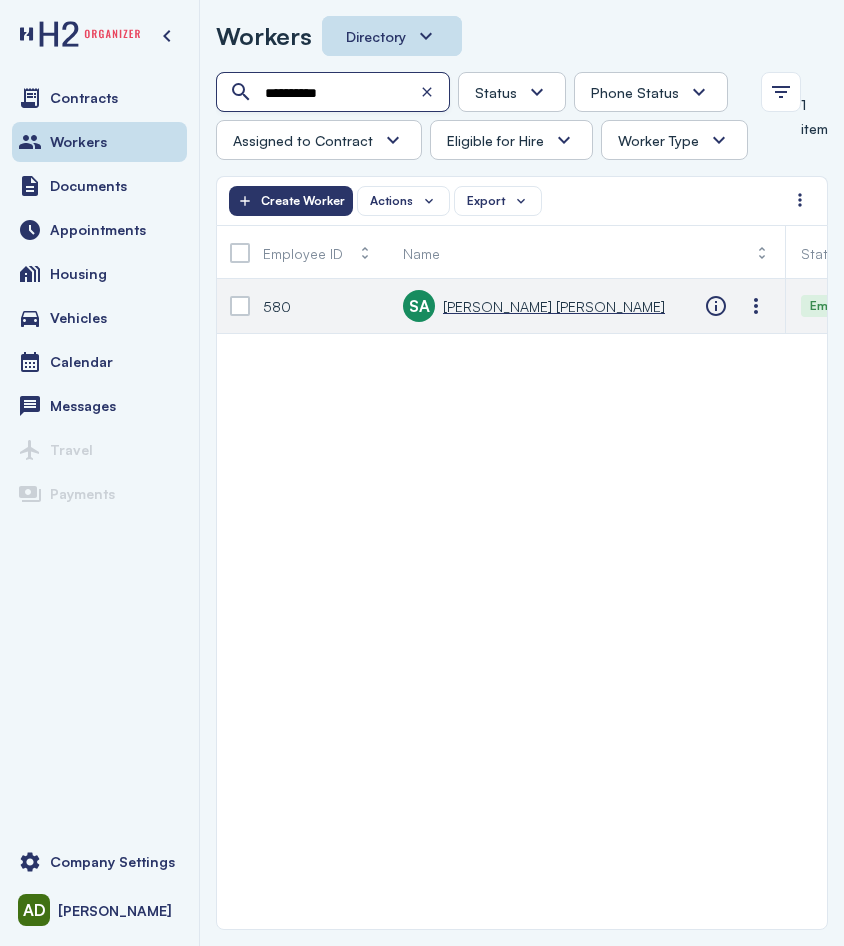 type on "**********" 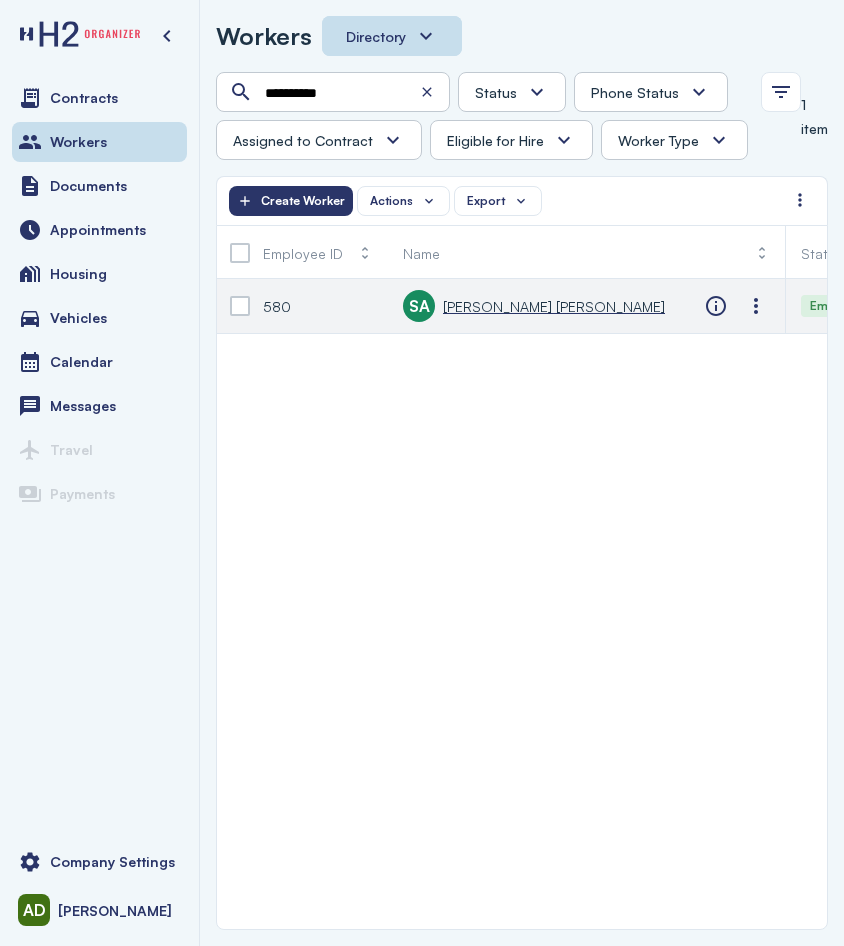 click on "[PERSON_NAME] [PERSON_NAME]" at bounding box center [554, 306] 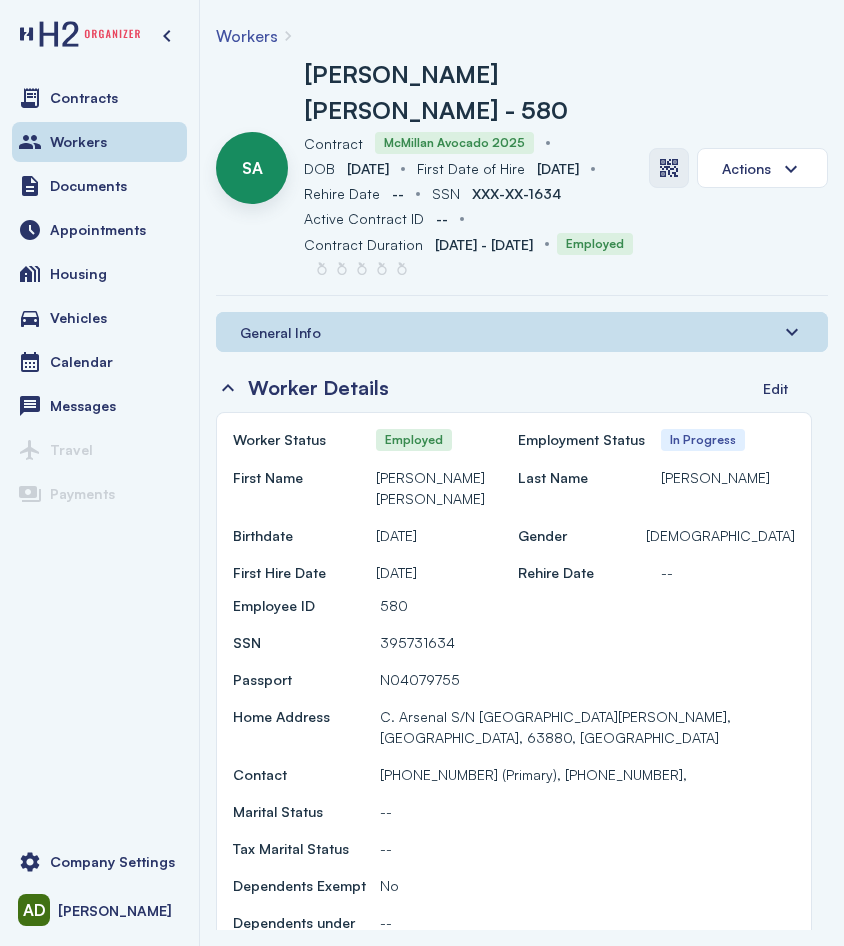 click at bounding box center [669, 168] 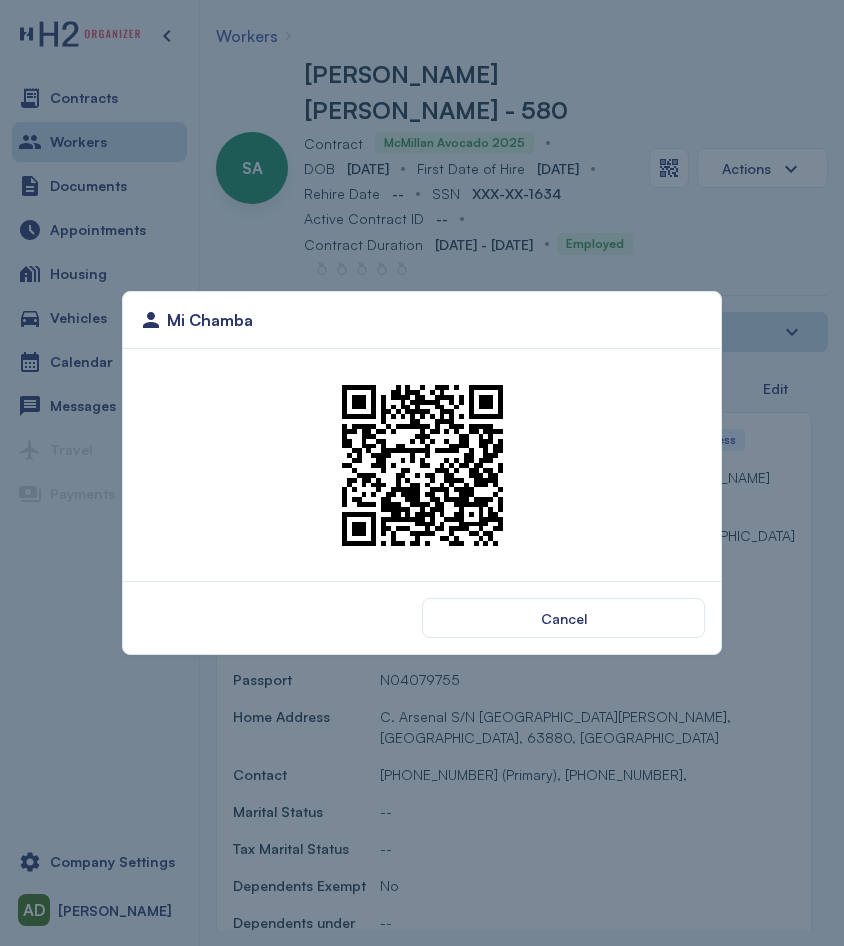 click at bounding box center [422, 465] 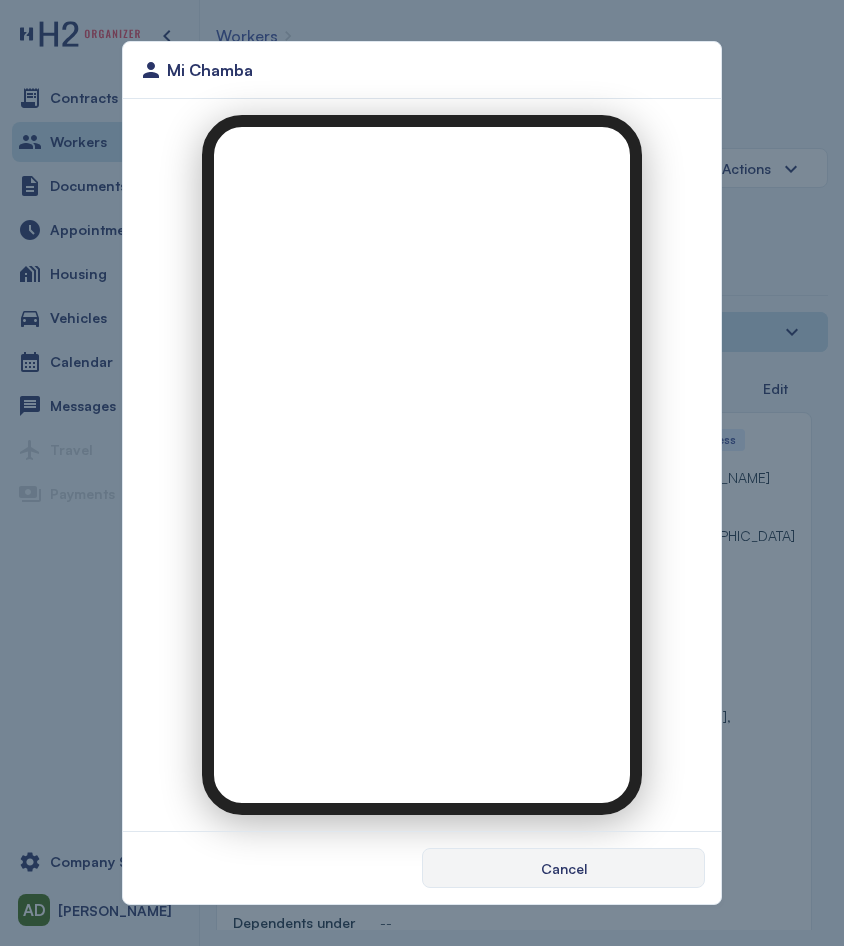 scroll, scrollTop: 0, scrollLeft: 0, axis: both 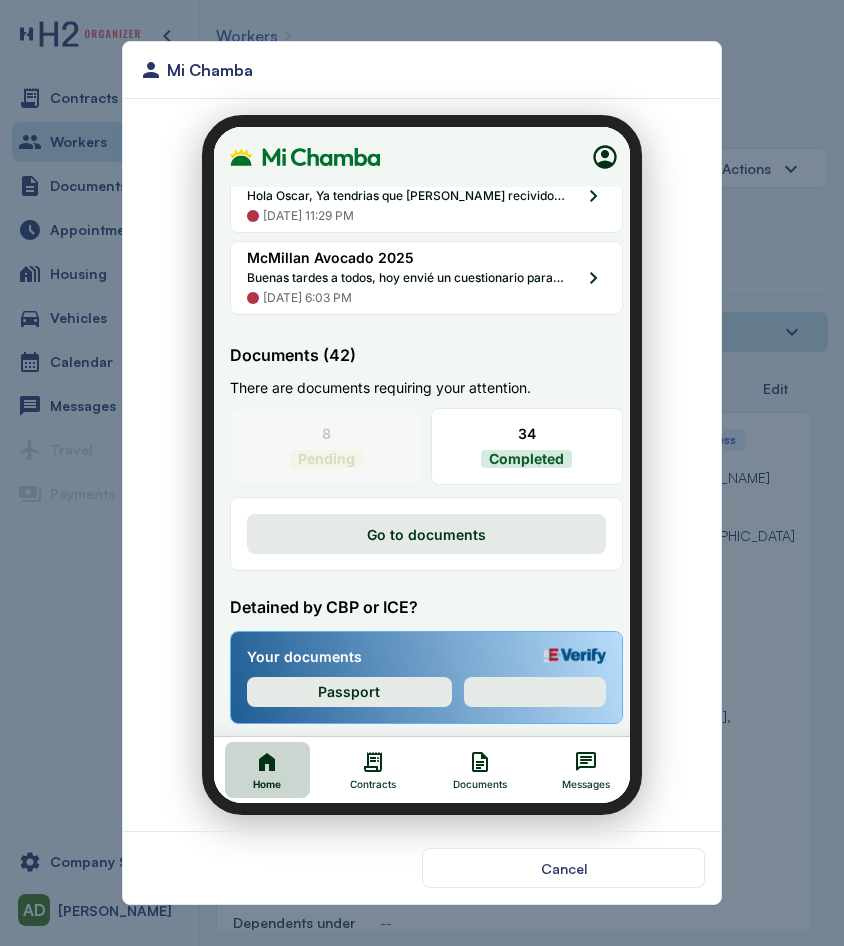 click on "Pending" at bounding box center [314, 447] 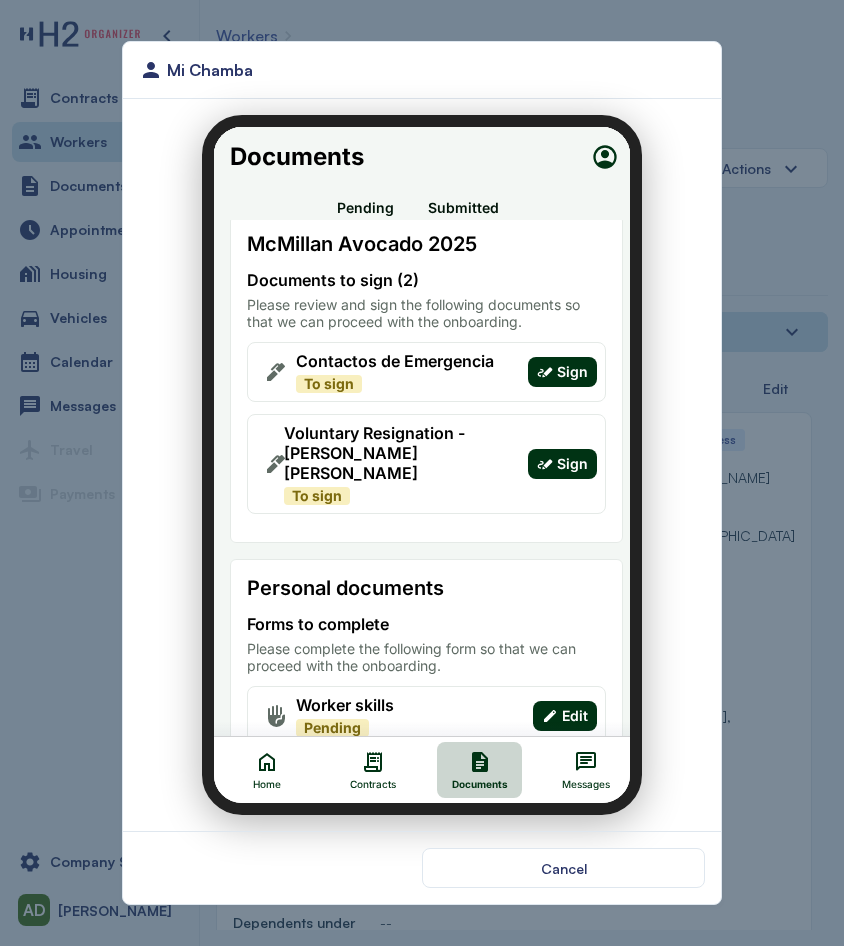 scroll, scrollTop: 0, scrollLeft: 0, axis: both 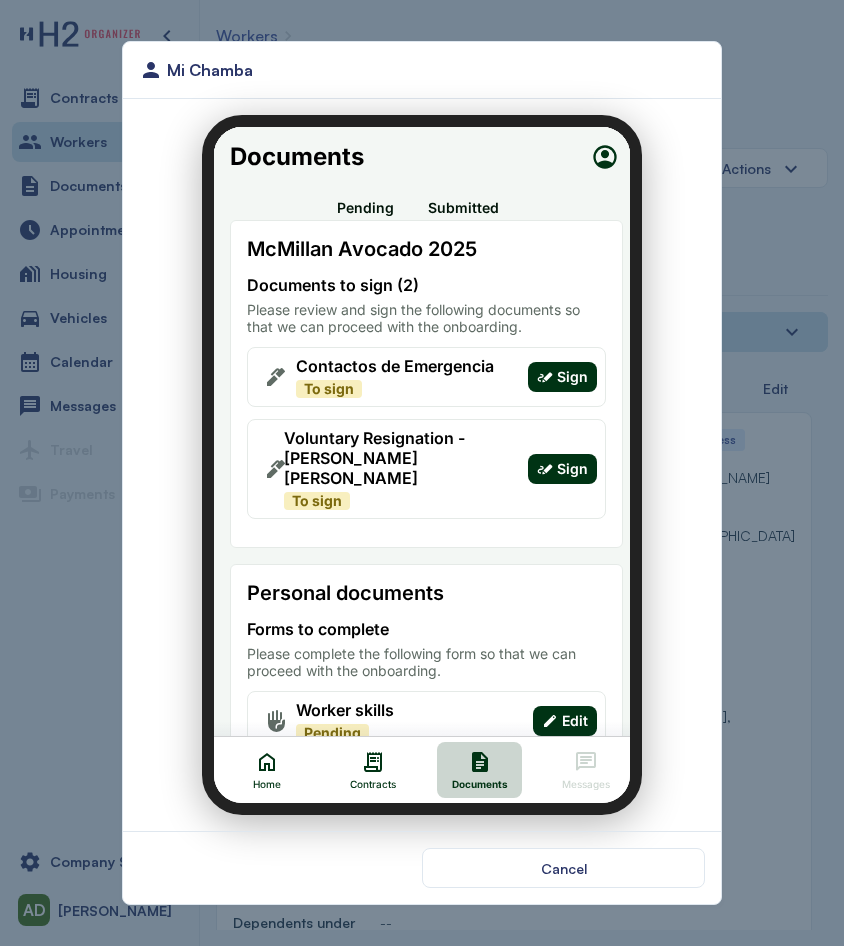 click on "Messages" at bounding box center (573, 758) 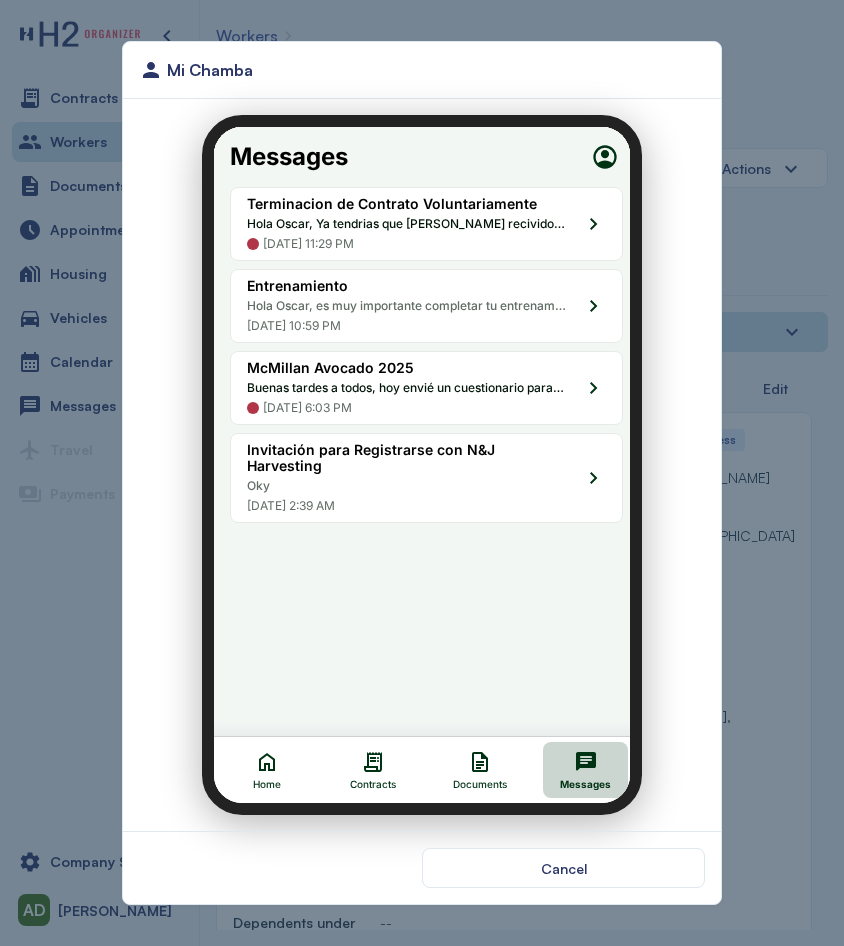 click 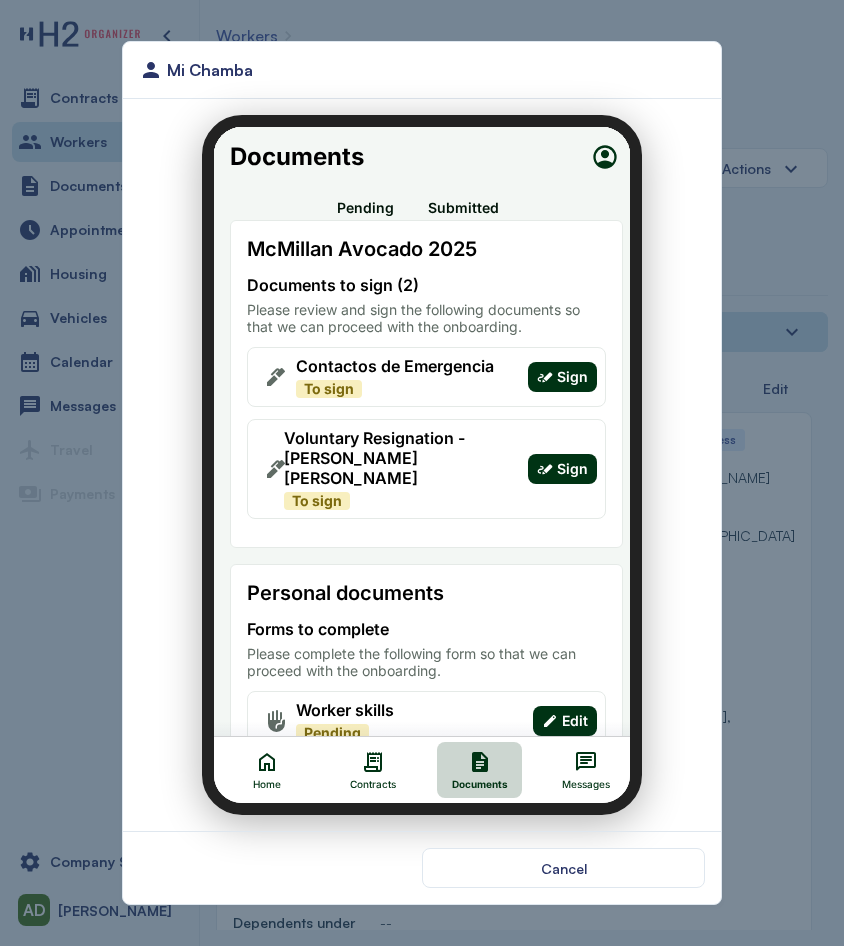 click on "Contracts" at bounding box center (361, 758) 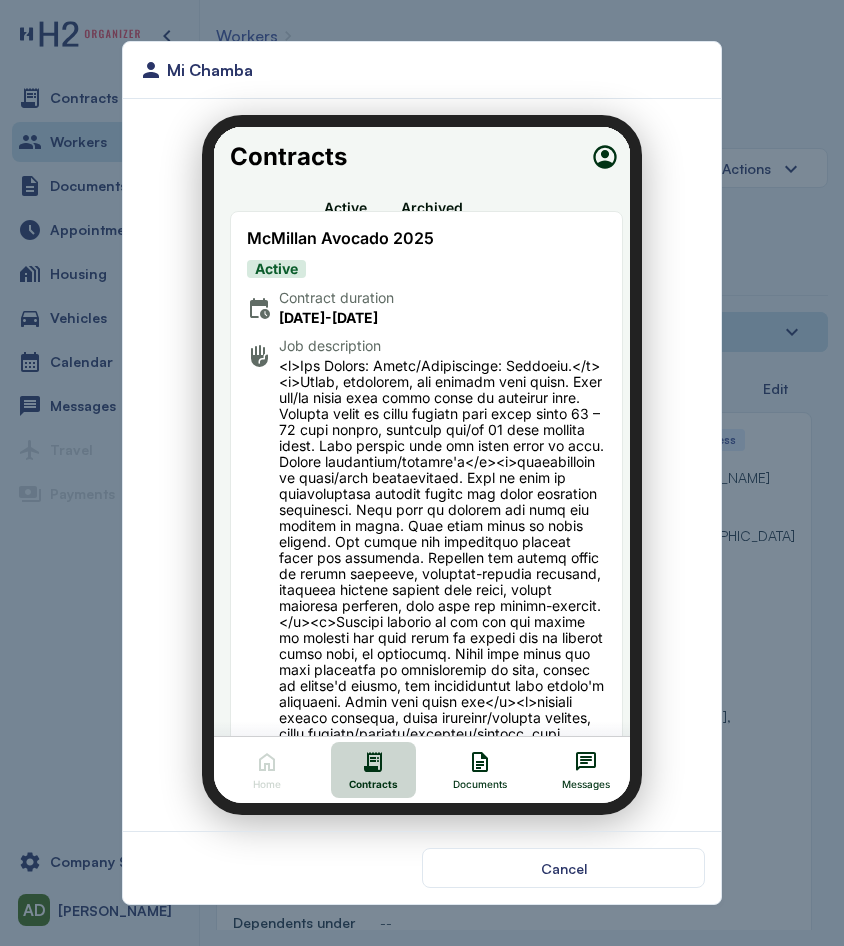 click 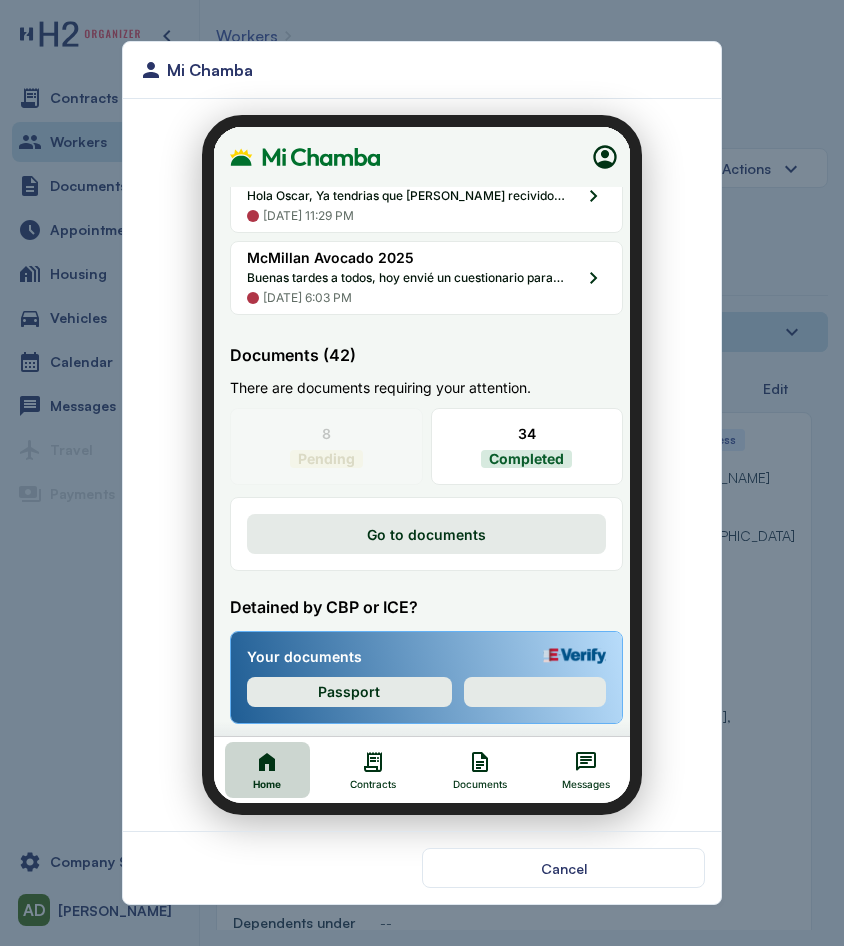 click on "Pending" at bounding box center (314, 447) 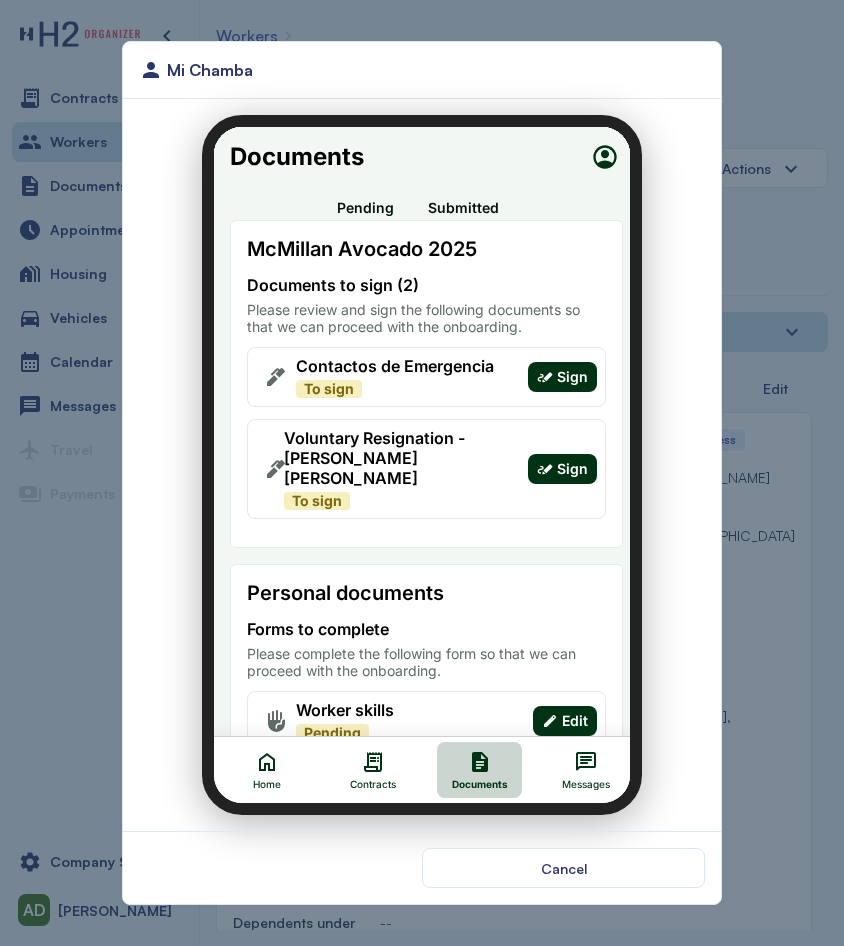 click at bounding box center [422, 465] 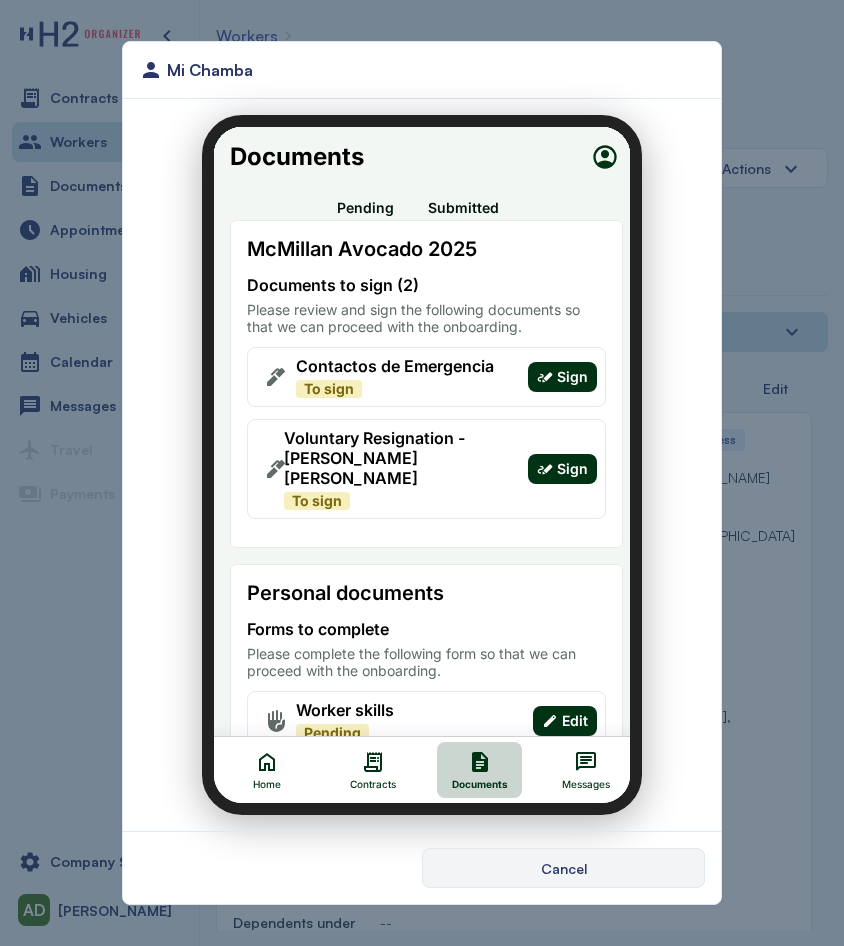 click on "Cancel" at bounding box center [563, 868] 